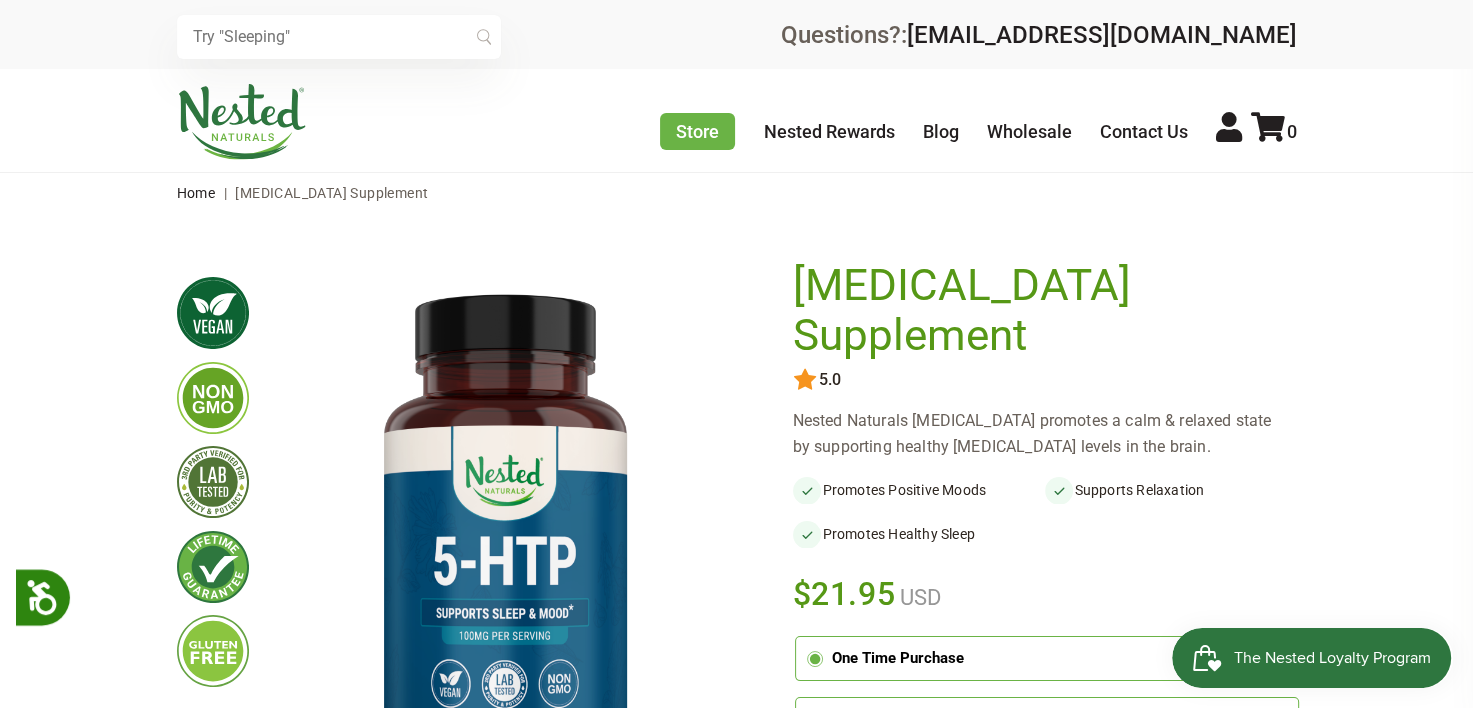 scroll, scrollTop: 0, scrollLeft: 0, axis: both 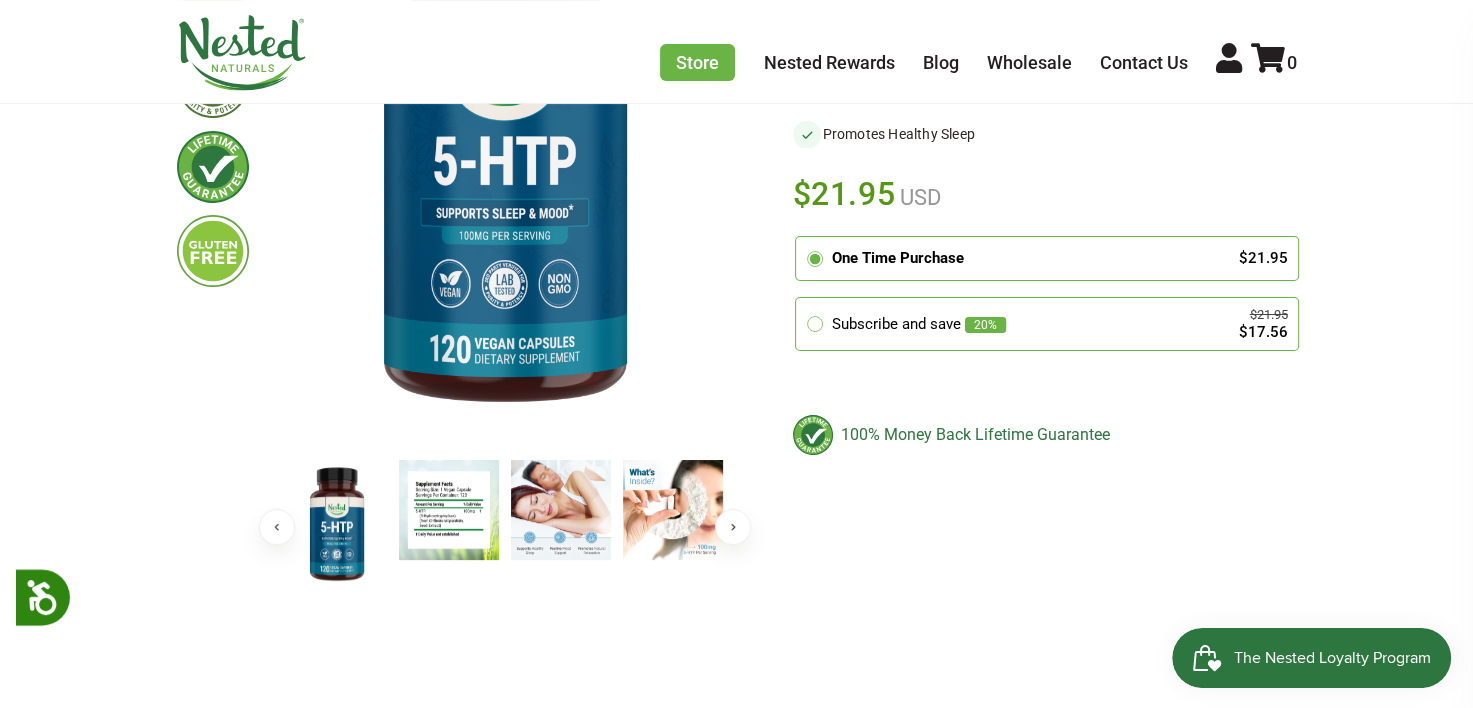 click at bounding box center [449, 510] 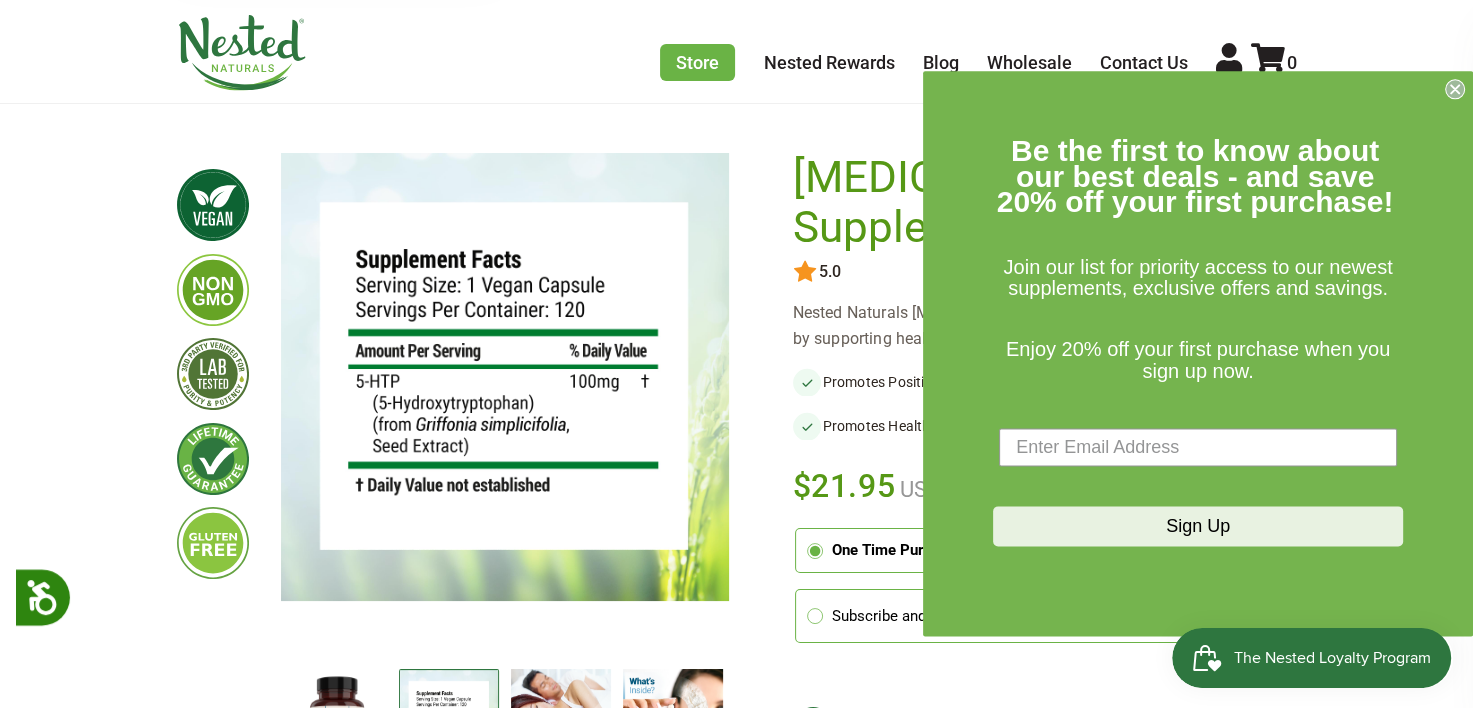 scroll, scrollTop: 300, scrollLeft: 0, axis: vertical 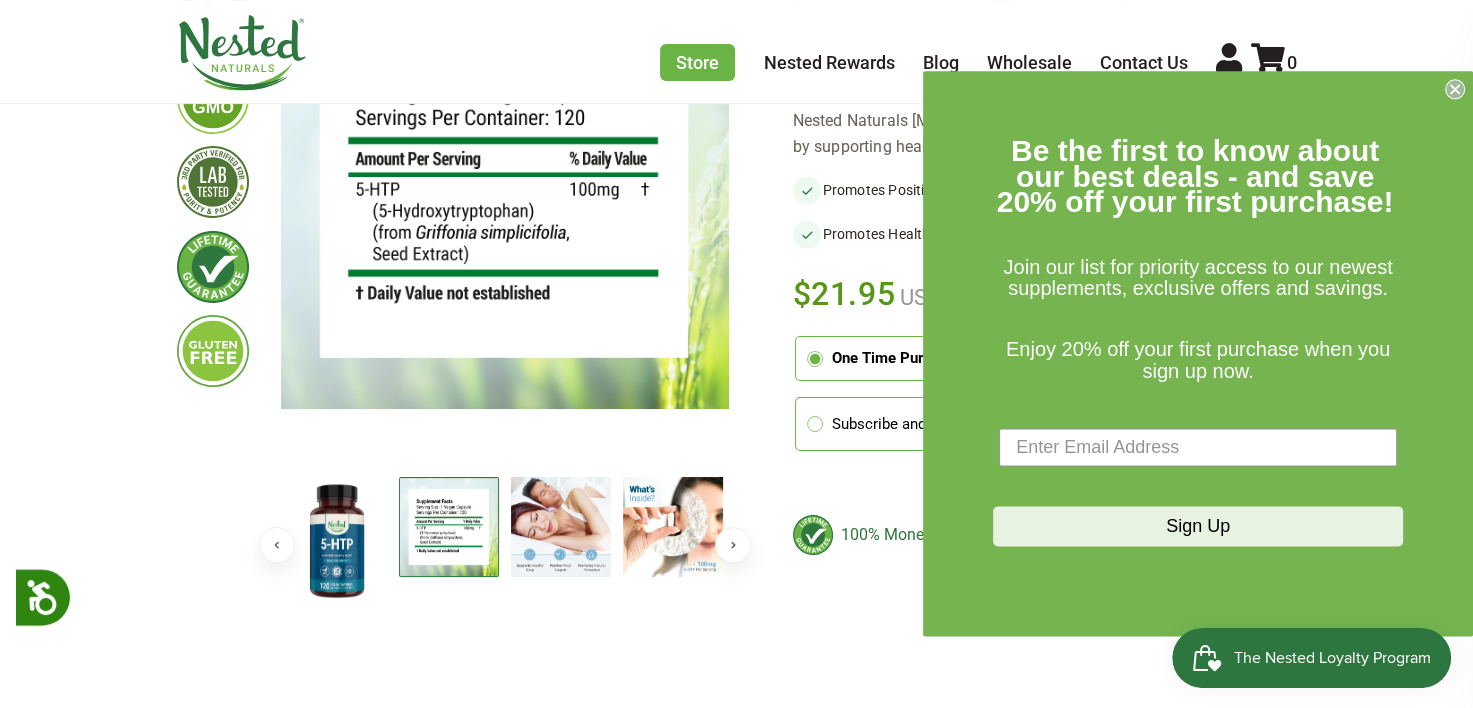 click at bounding box center (337, 542) 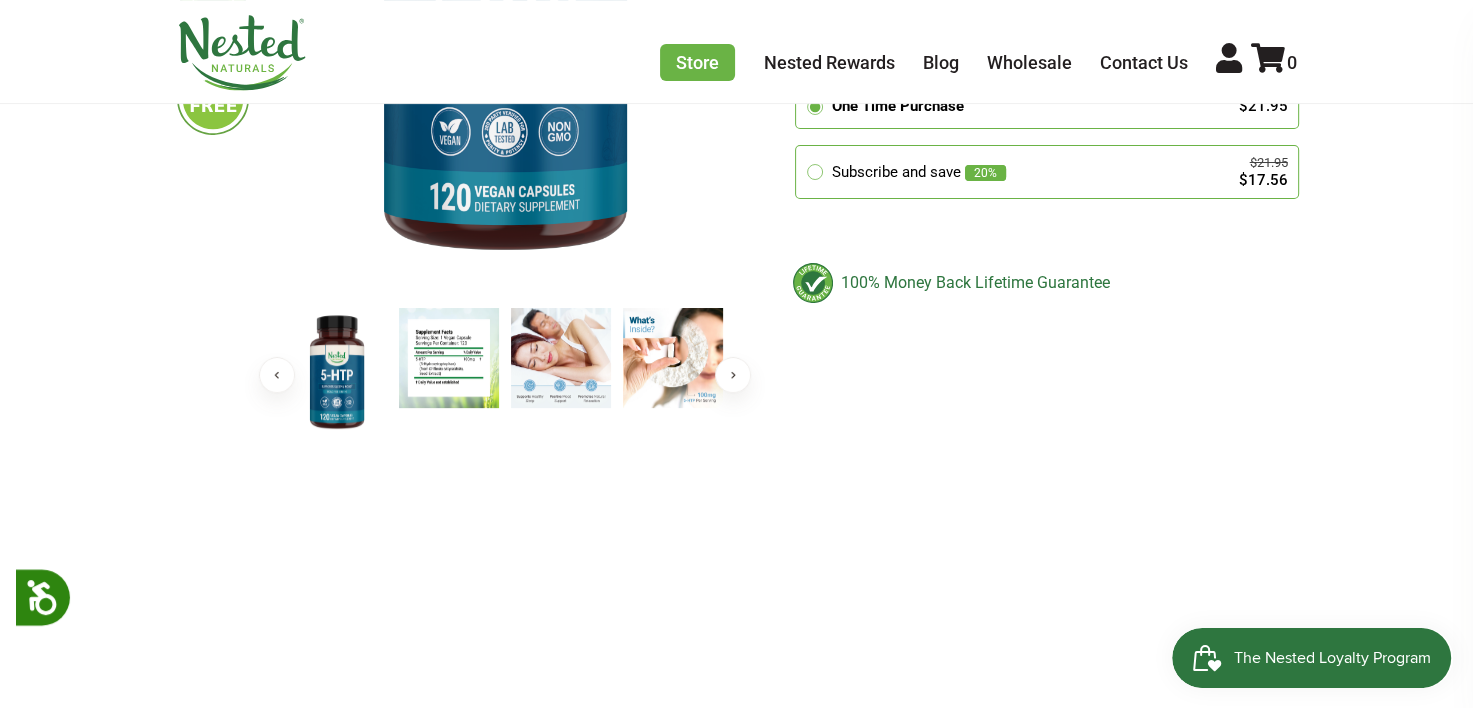 scroll, scrollTop: 600, scrollLeft: 0, axis: vertical 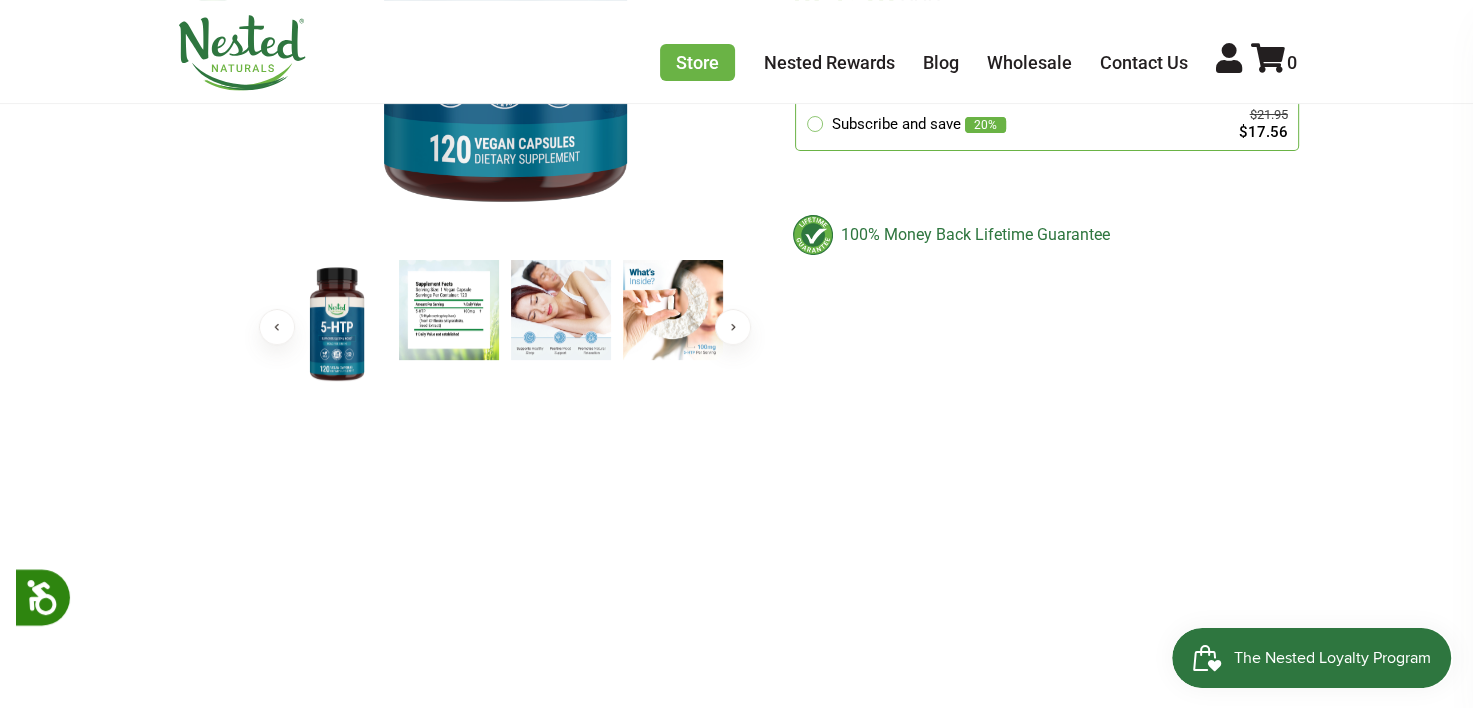 click at bounding box center [449, 310] 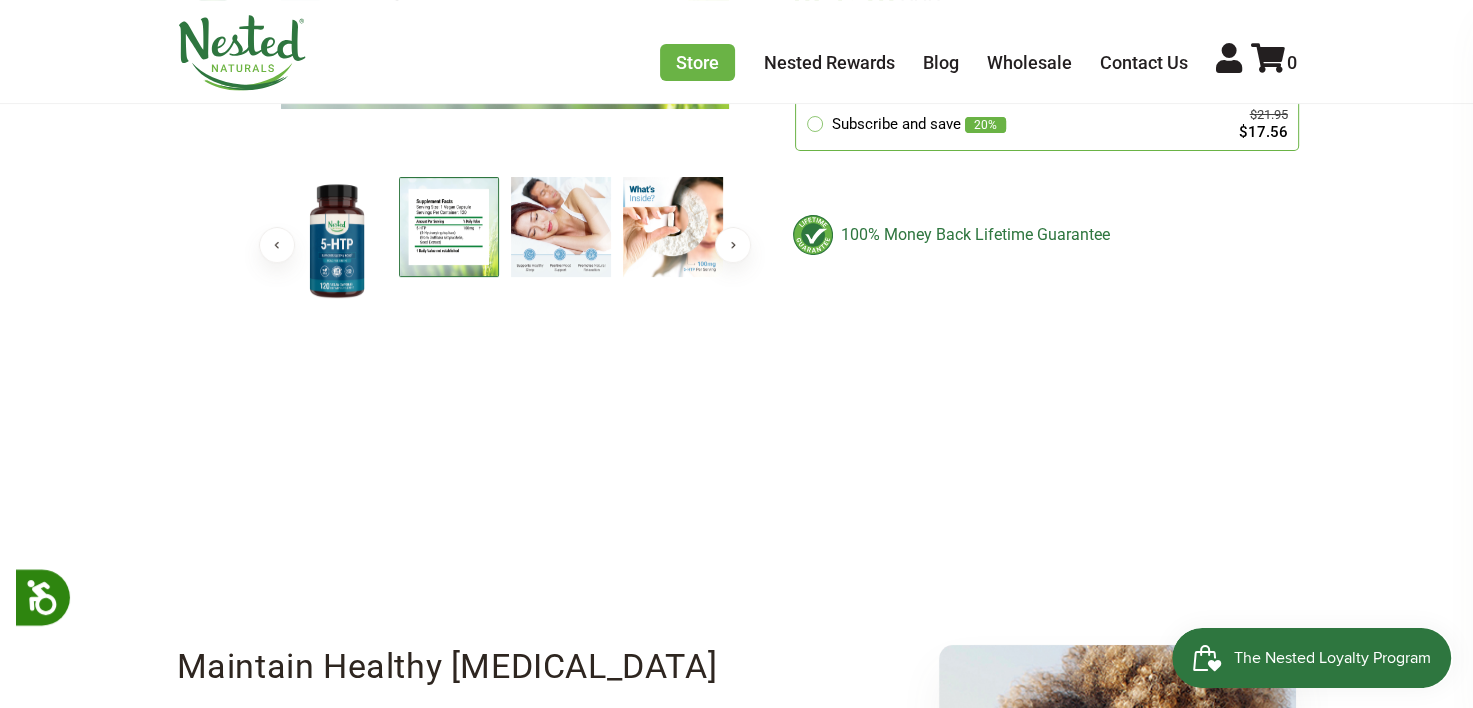 click at bounding box center (449, 227) 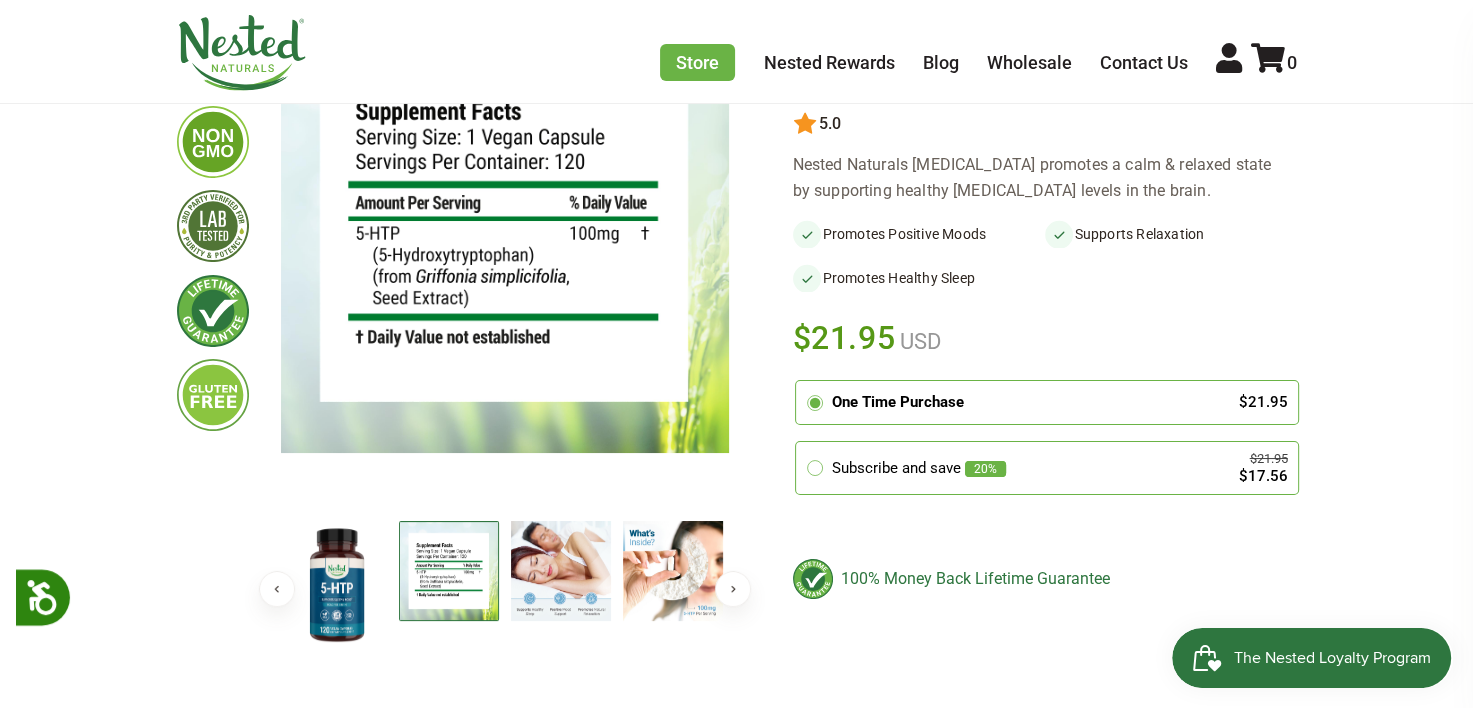 scroll, scrollTop: 200, scrollLeft: 0, axis: vertical 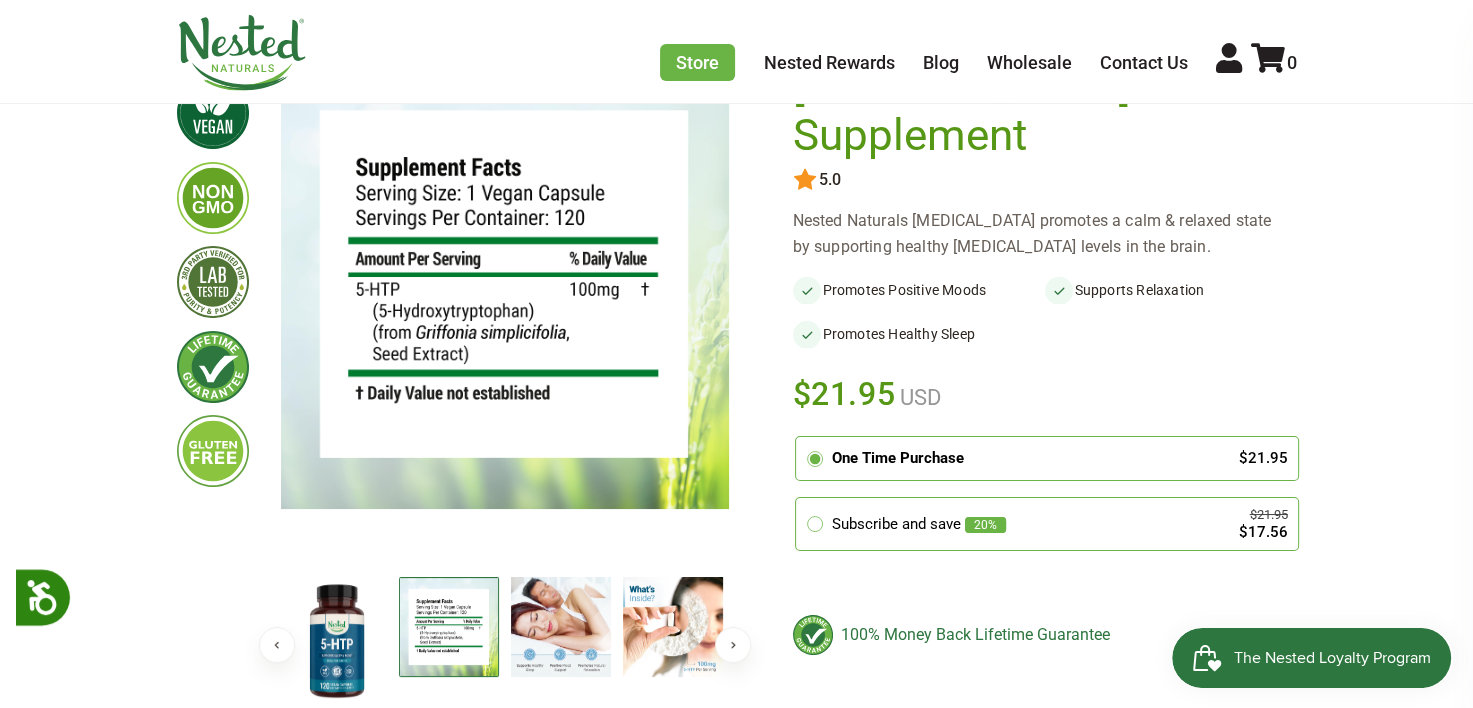 click at bounding box center (561, 627) 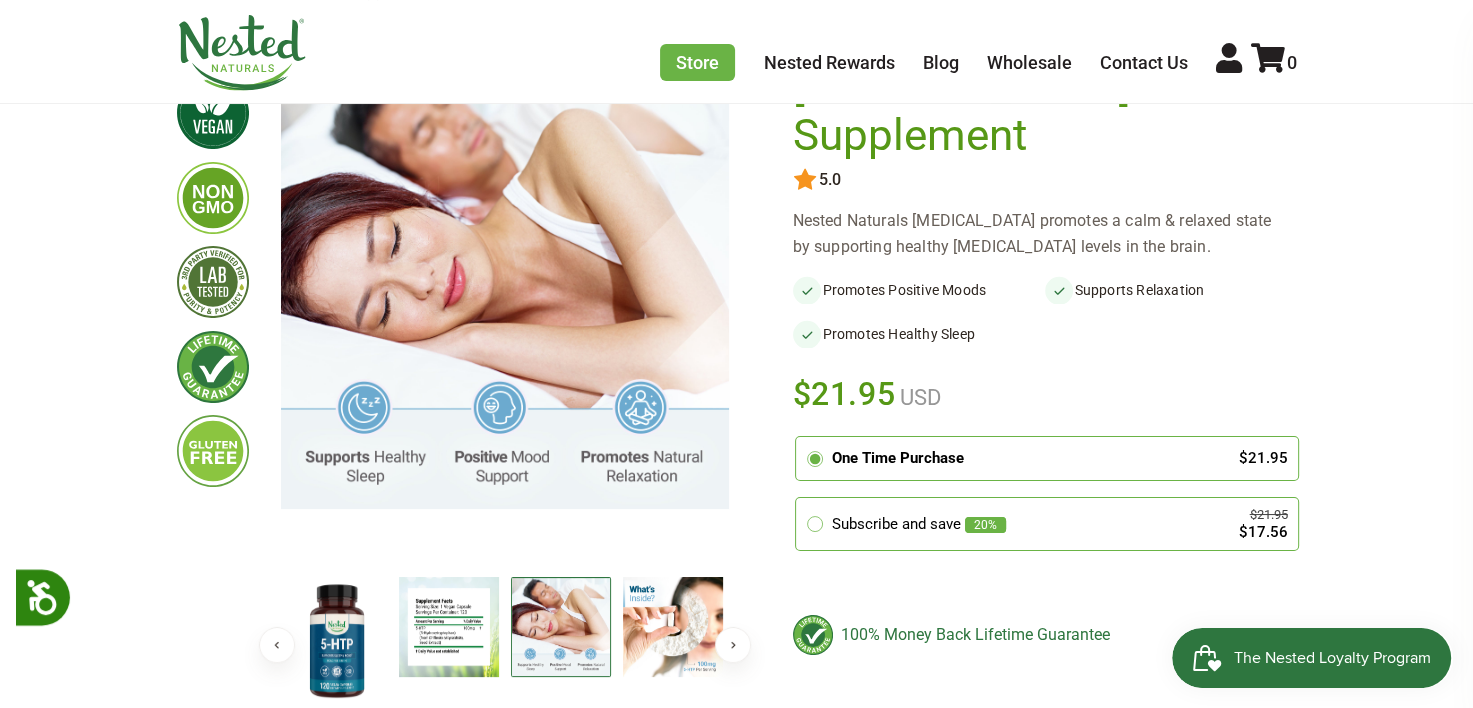 click at bounding box center [673, 627] 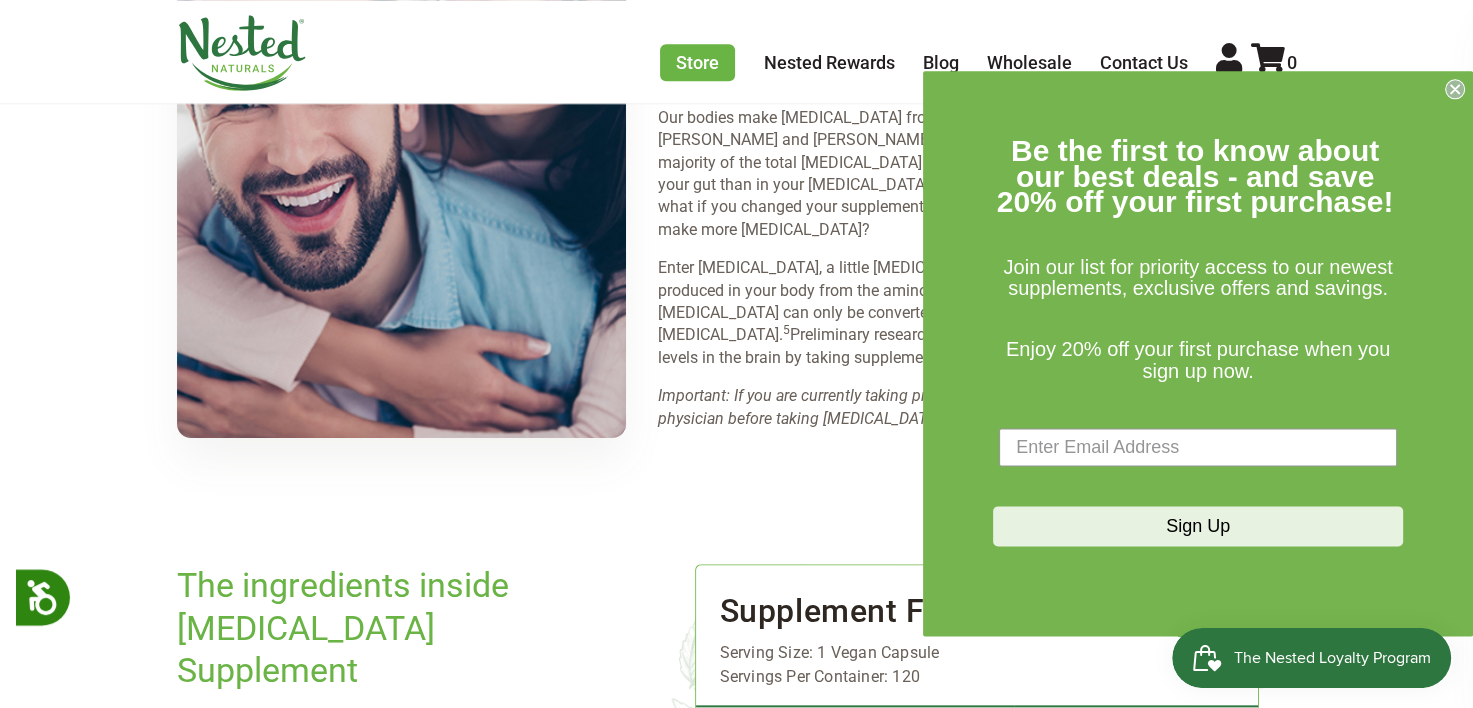 scroll, scrollTop: 2500, scrollLeft: 0, axis: vertical 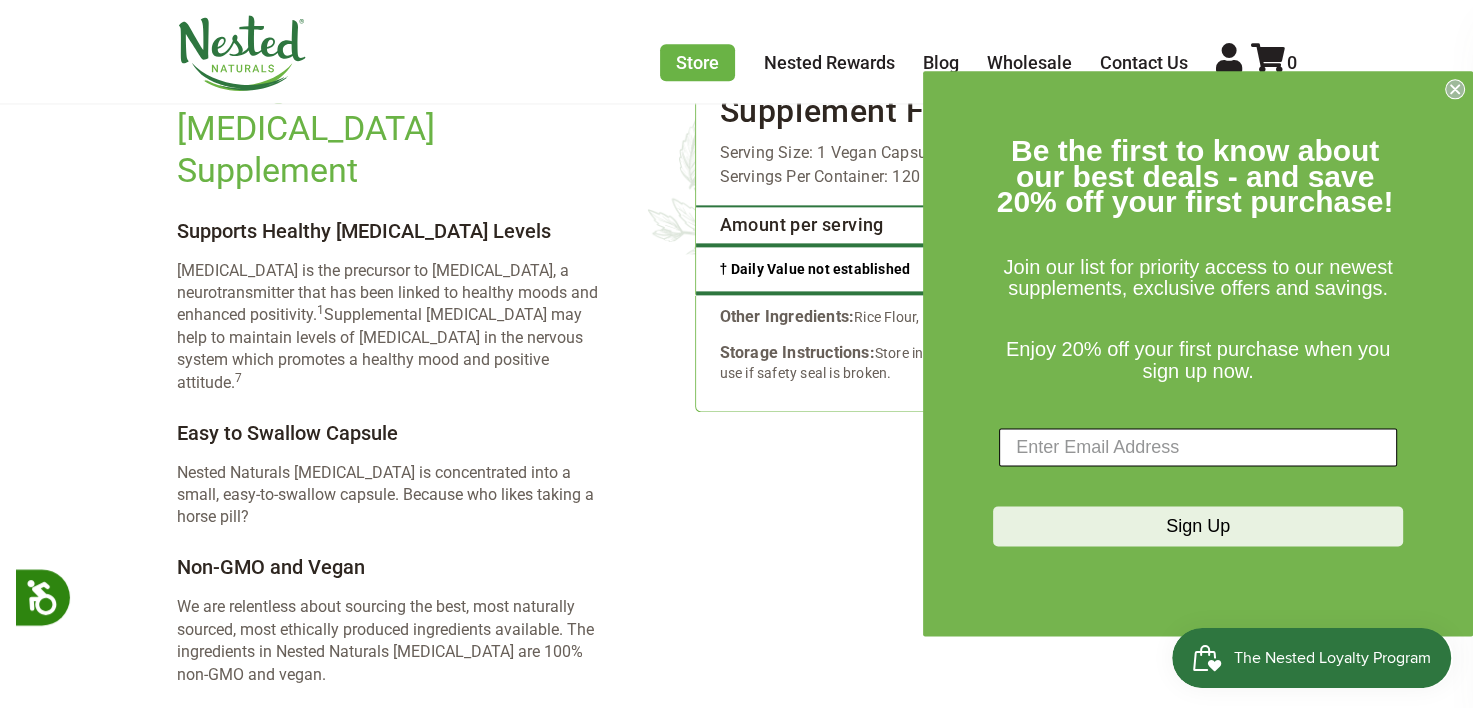 click at bounding box center [1198, 448] 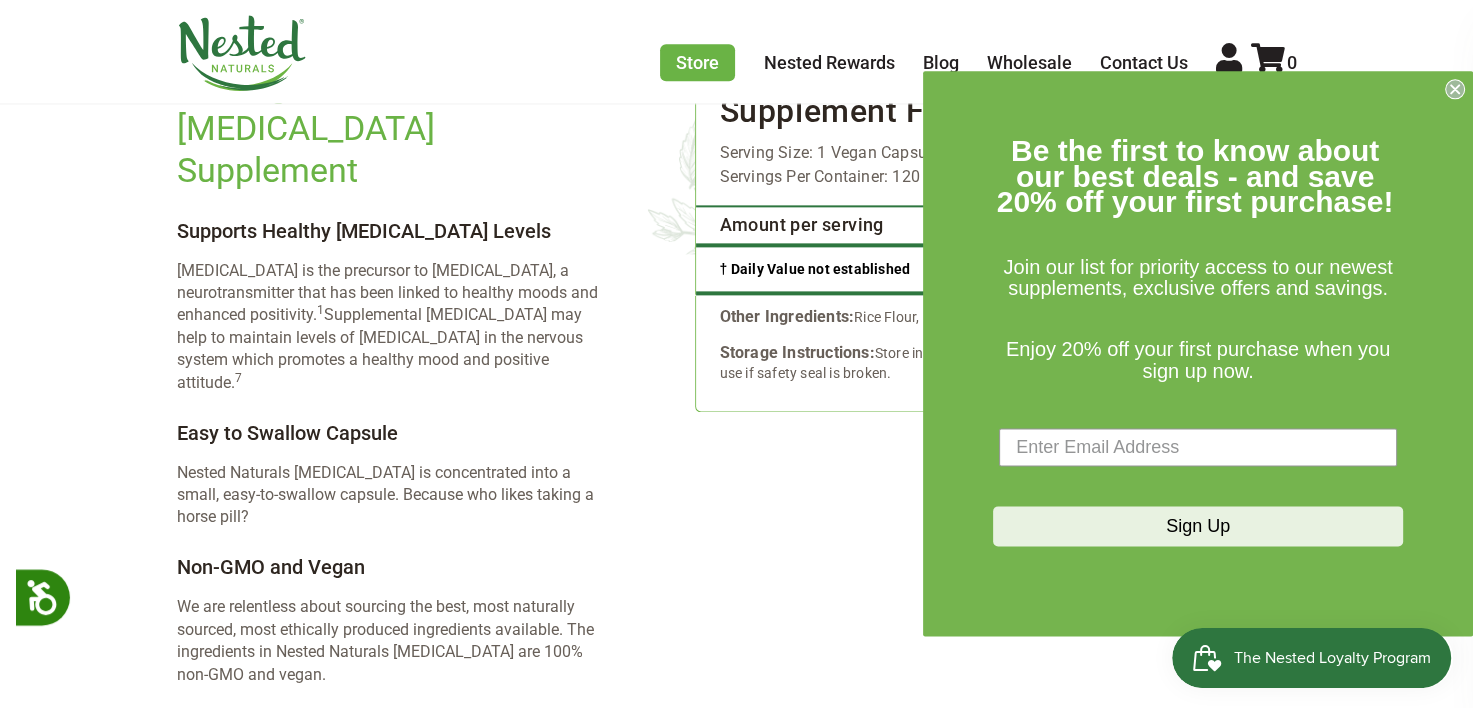 type on "bmar2000@yahoo.com" 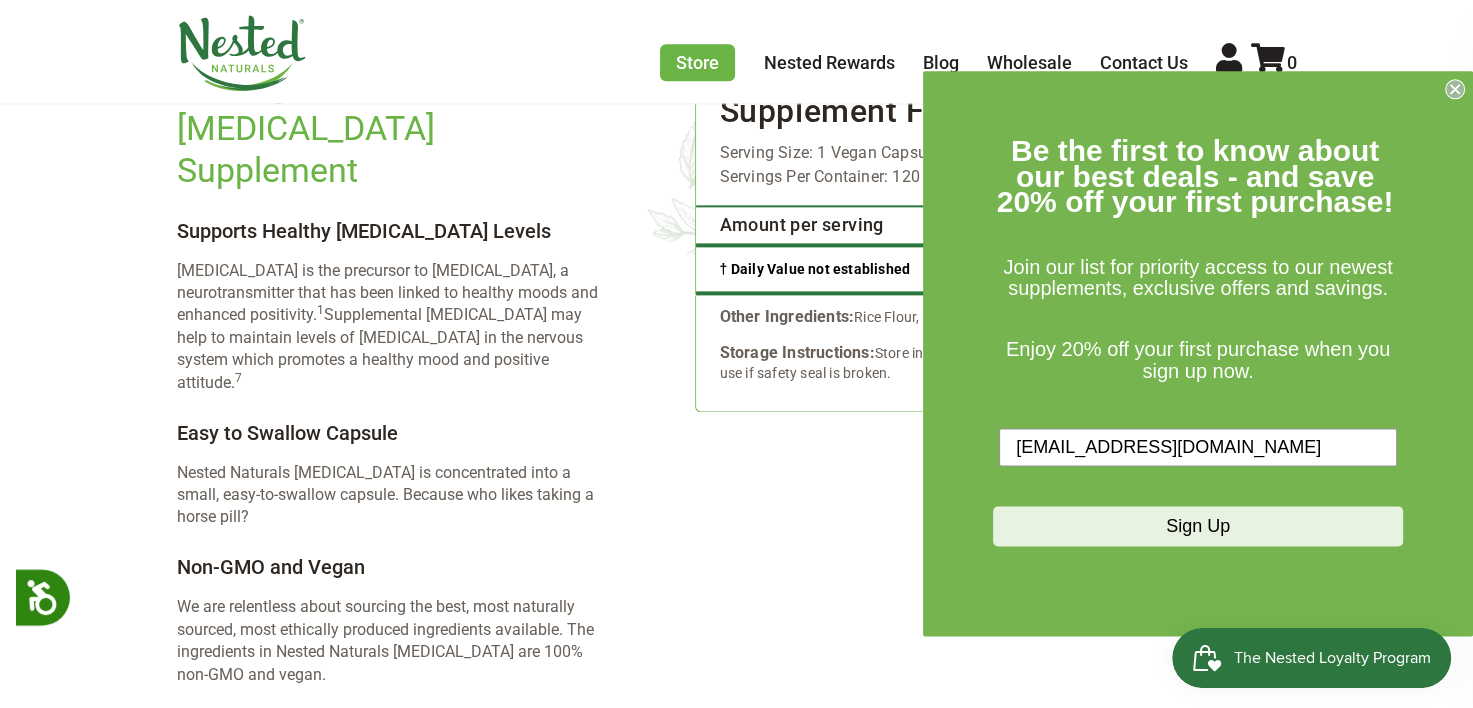 click on "Sign Up" at bounding box center (1198, 527) 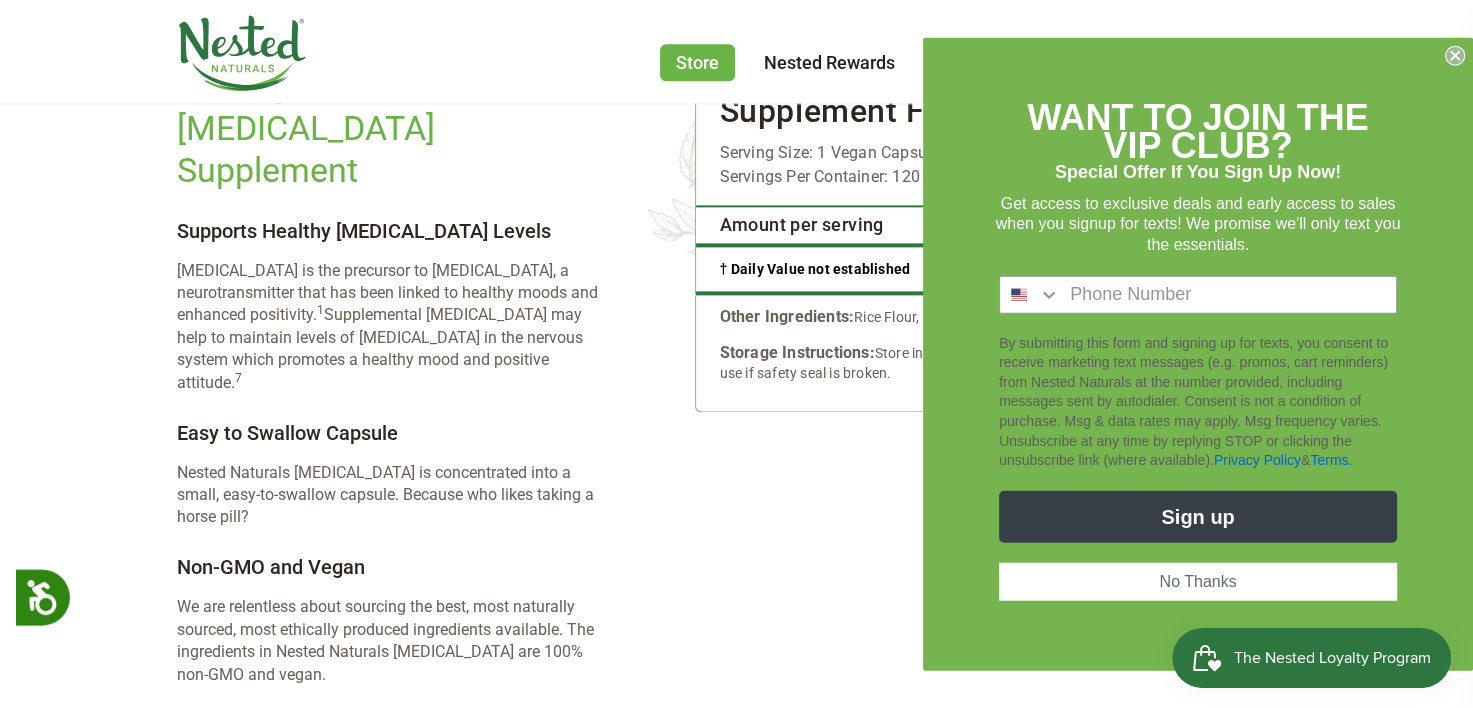 click on "No Thanks" at bounding box center (1198, 581) 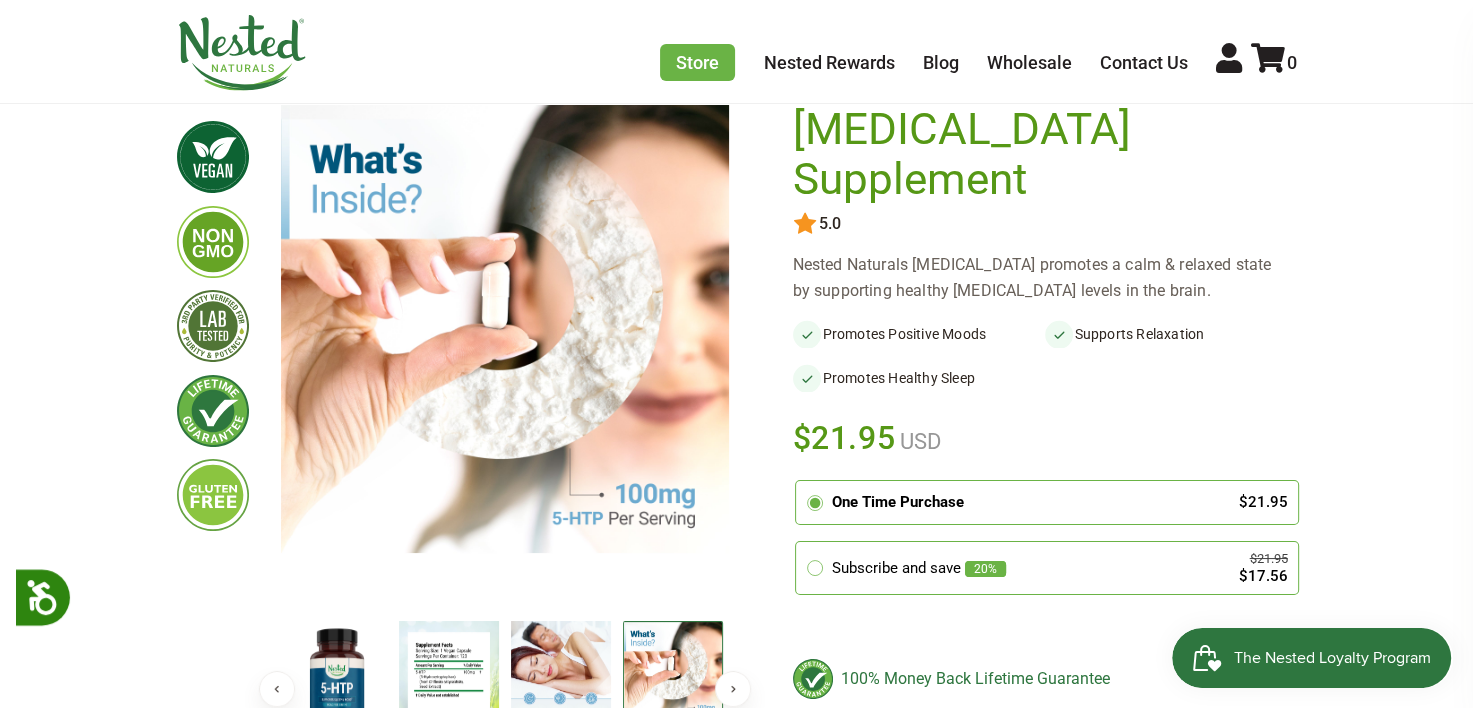 scroll, scrollTop: 100, scrollLeft: 0, axis: vertical 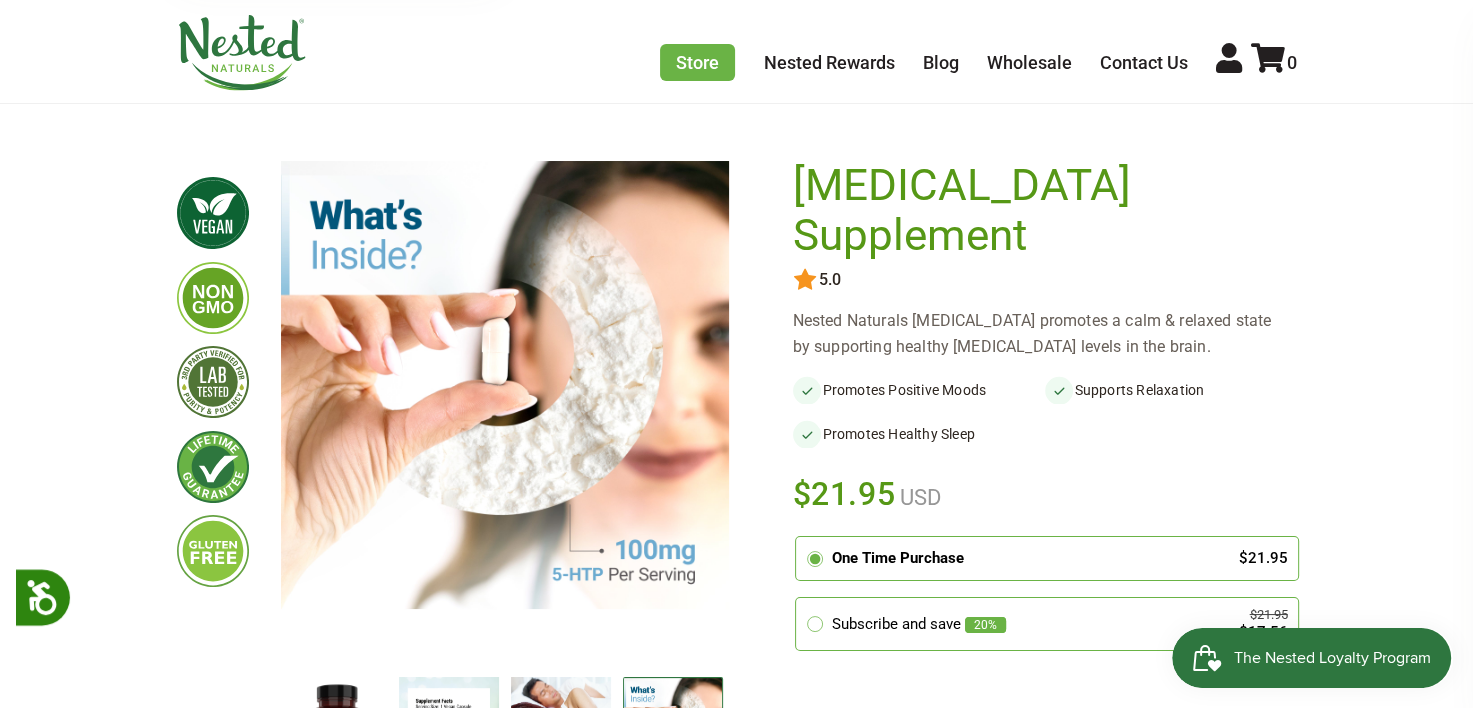 click on "One Time Purchase" at bounding box center [1025, 558] 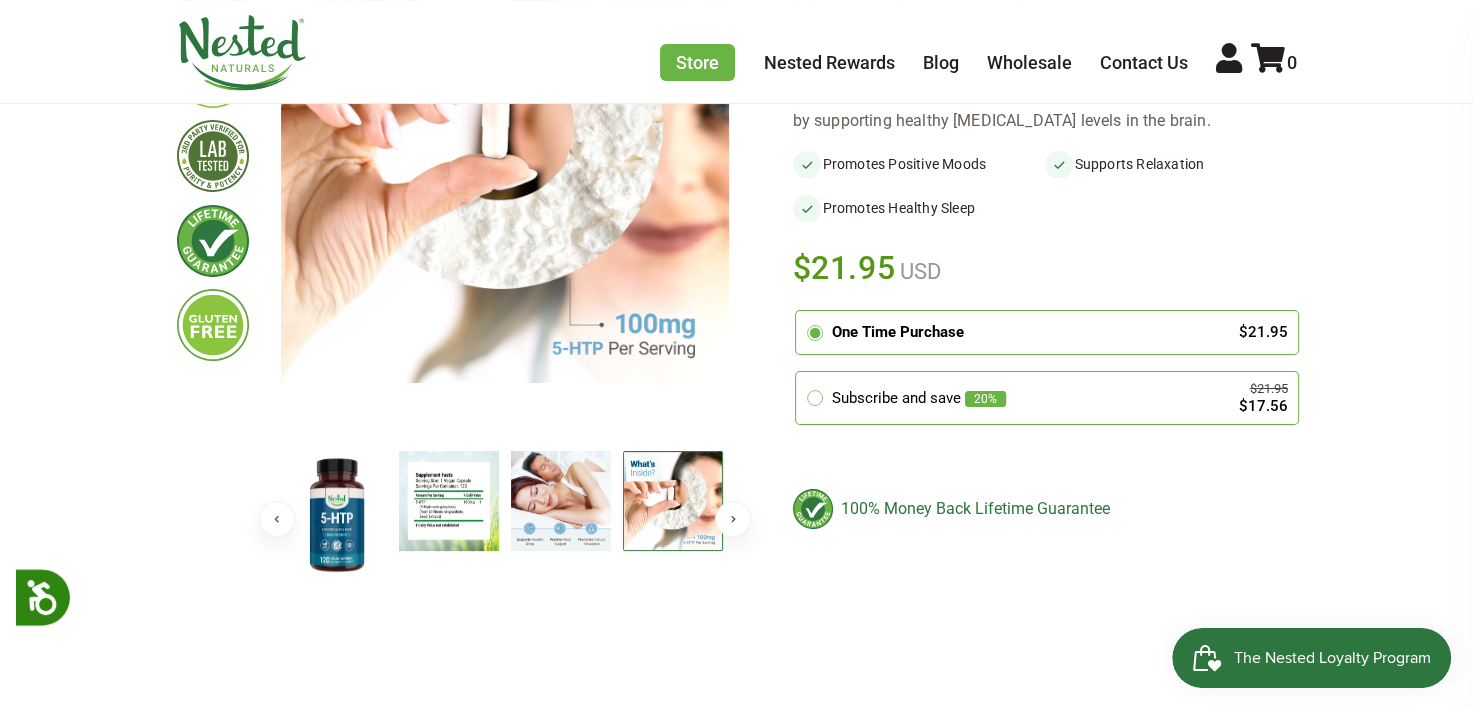 scroll, scrollTop: 400, scrollLeft: 0, axis: vertical 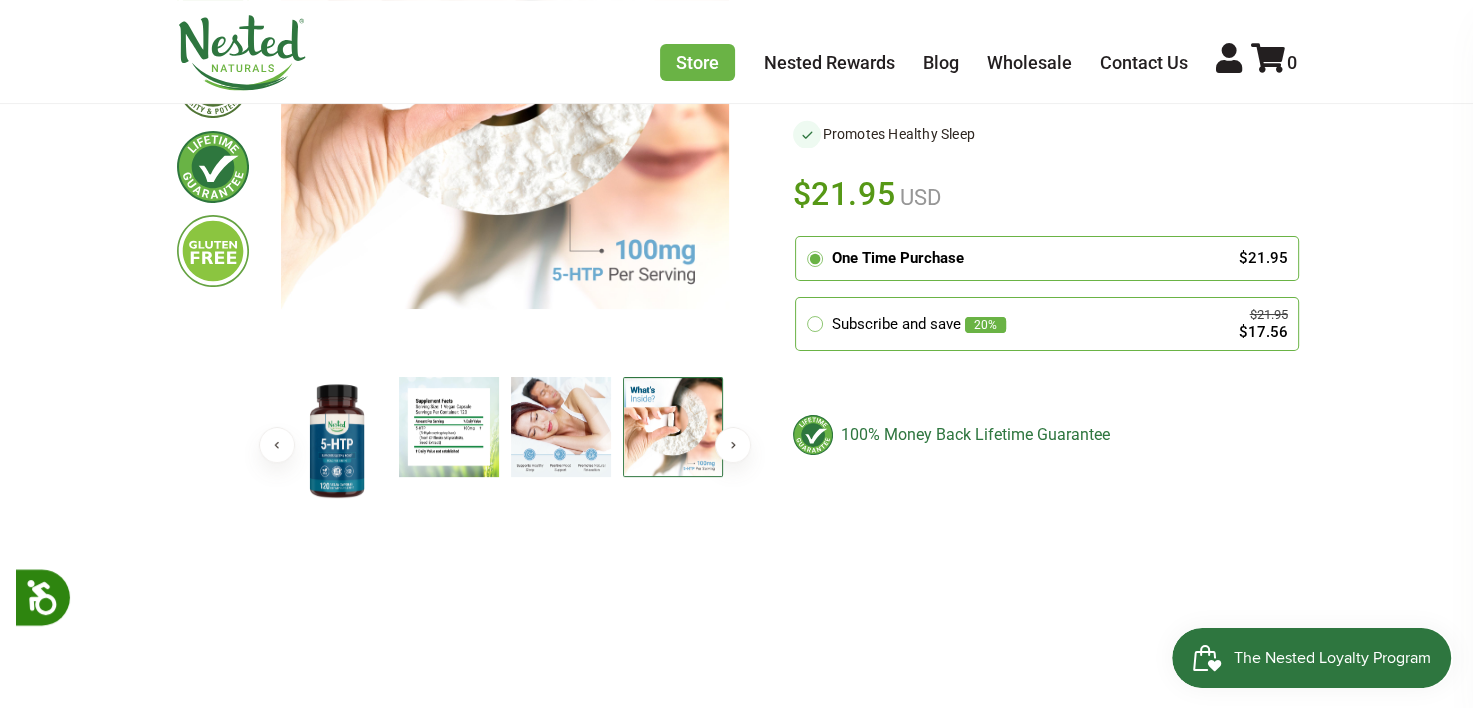 click on "The Nested Loyalty Program" at bounding box center [1332, 658] 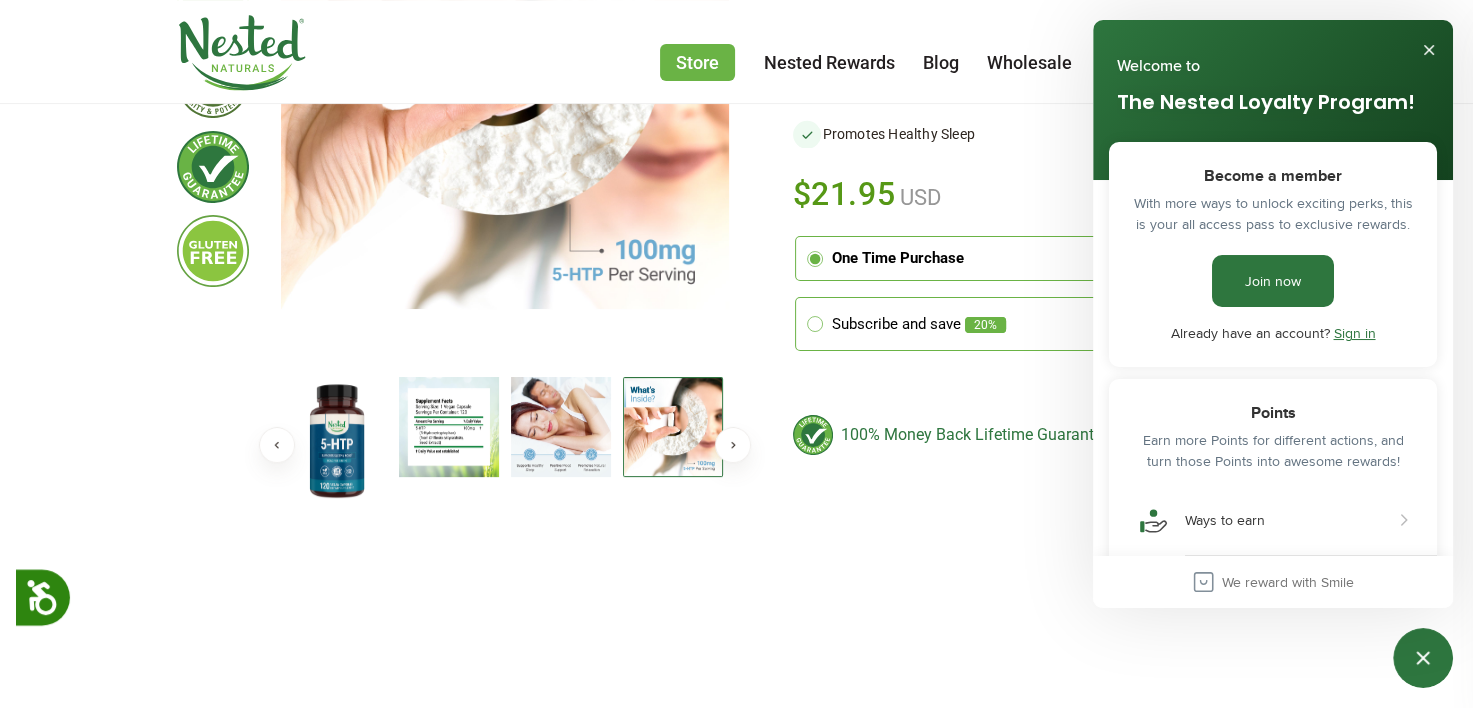 scroll, scrollTop: 0, scrollLeft: 0, axis: both 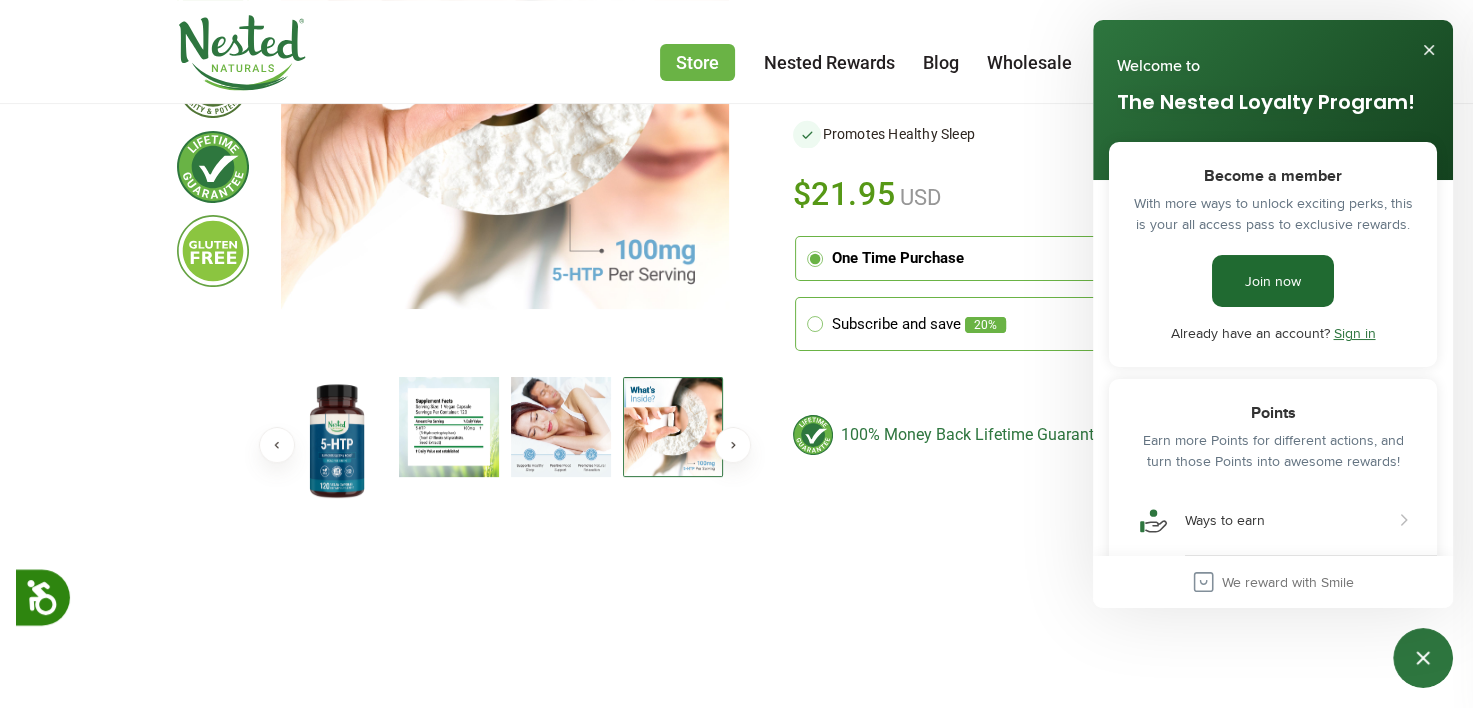 click on "Join now" at bounding box center [1273, 281] 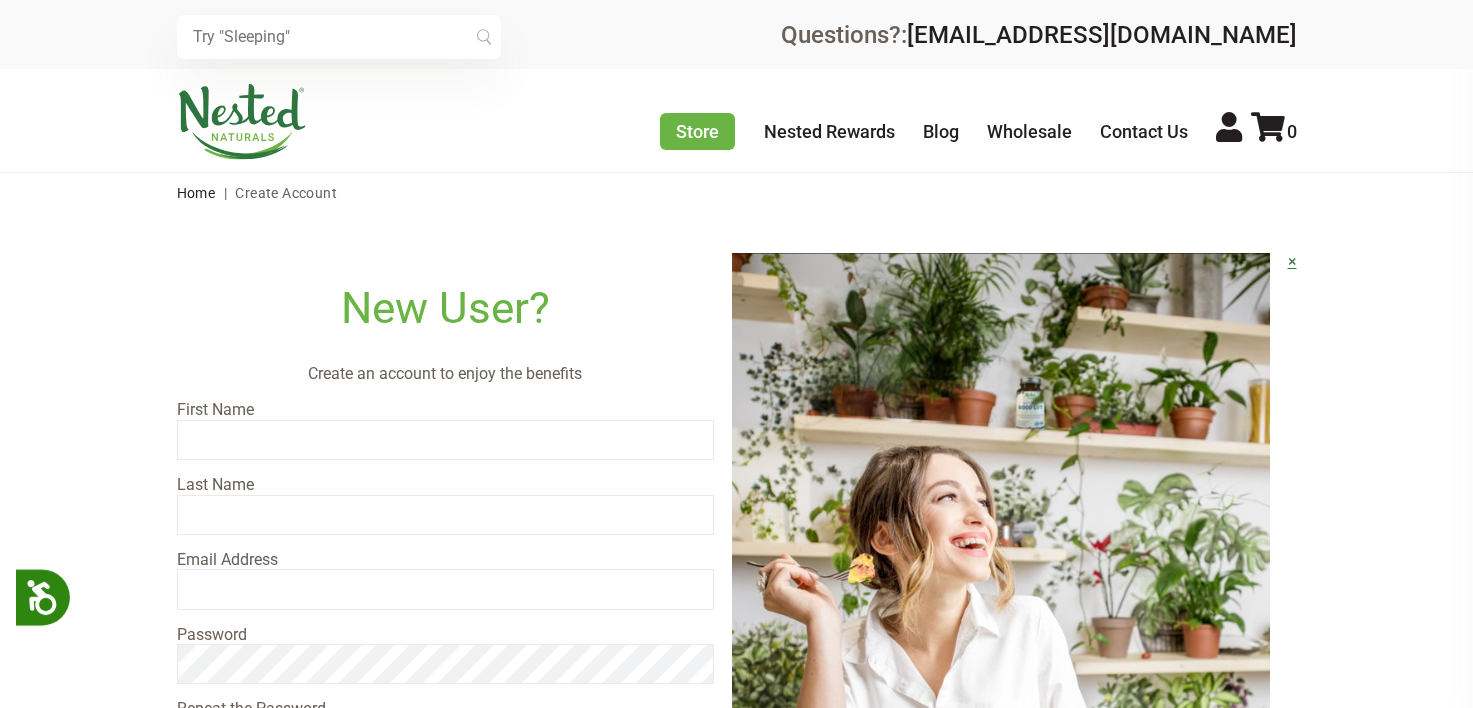 scroll, scrollTop: 0, scrollLeft: 0, axis: both 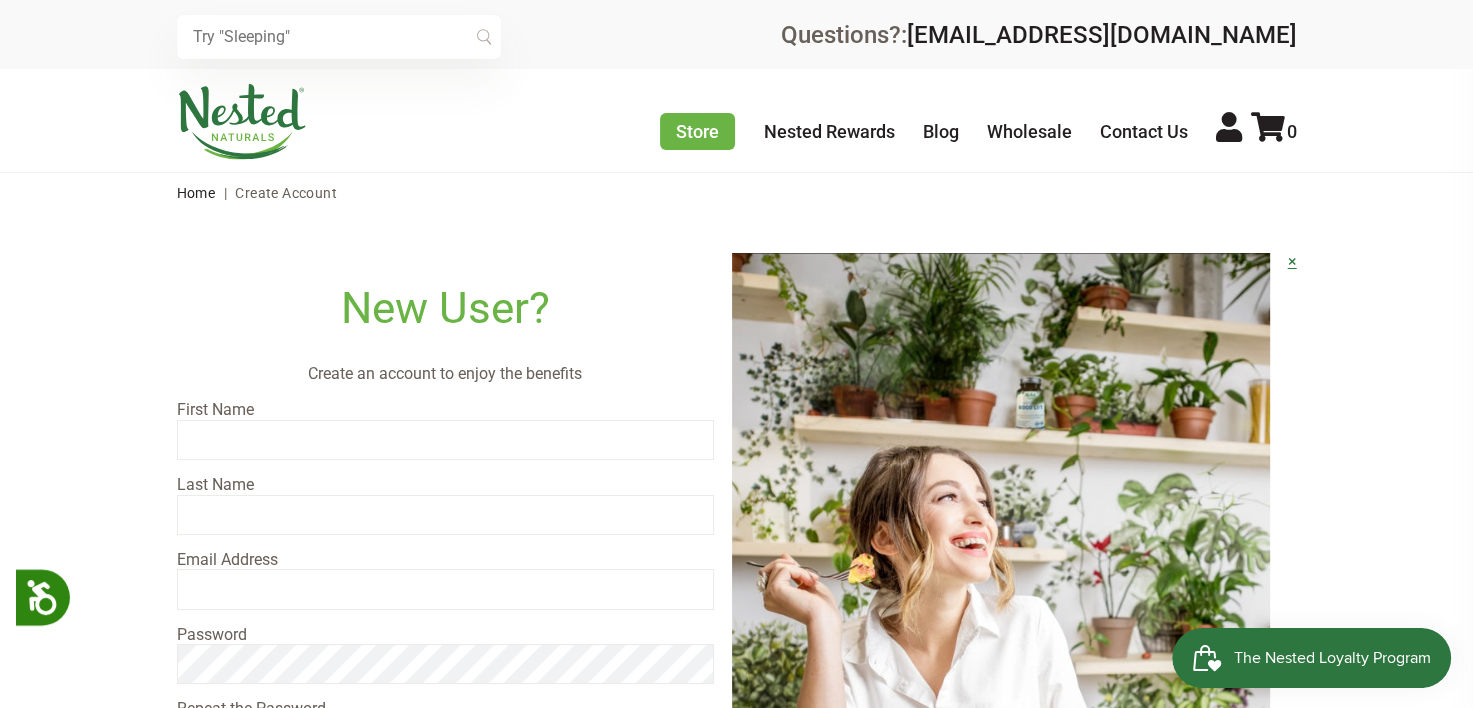 click at bounding box center (446, 440) 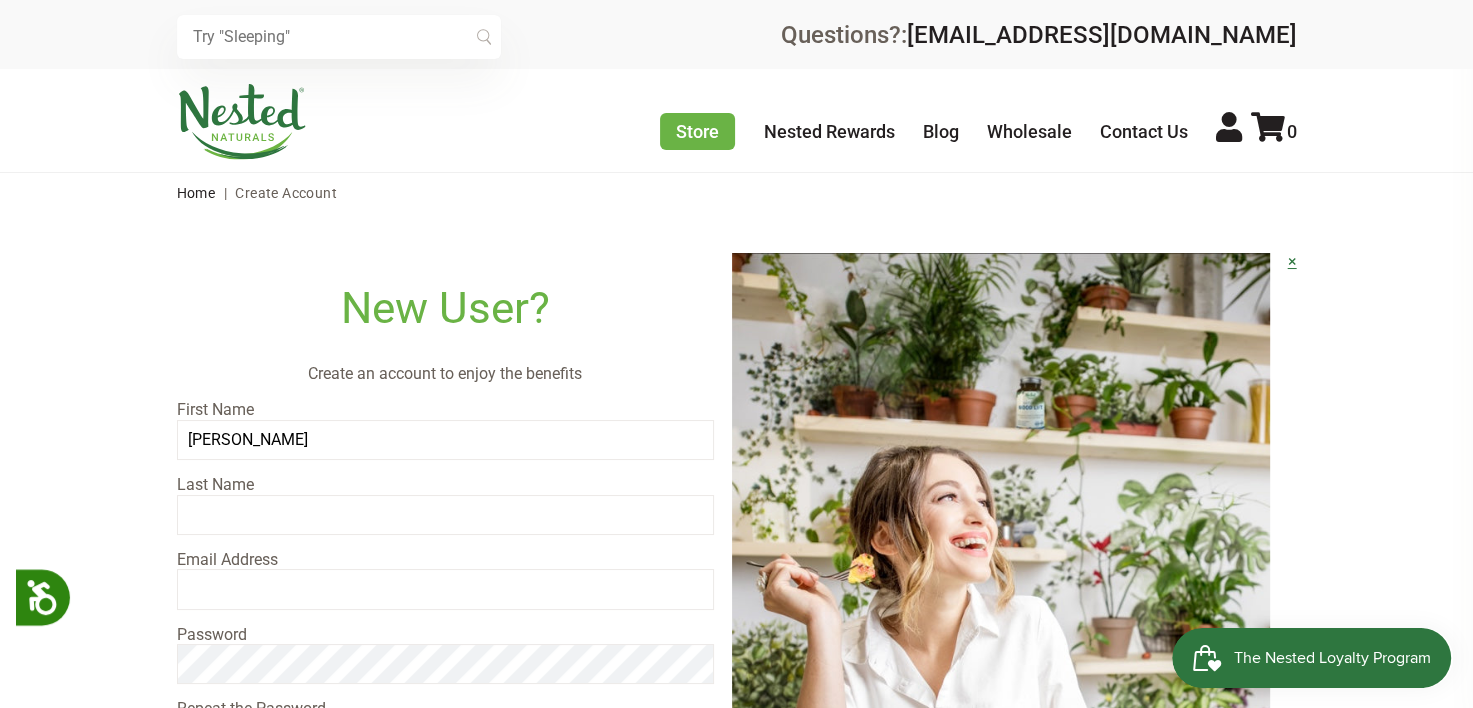 type on "Ricciardi" 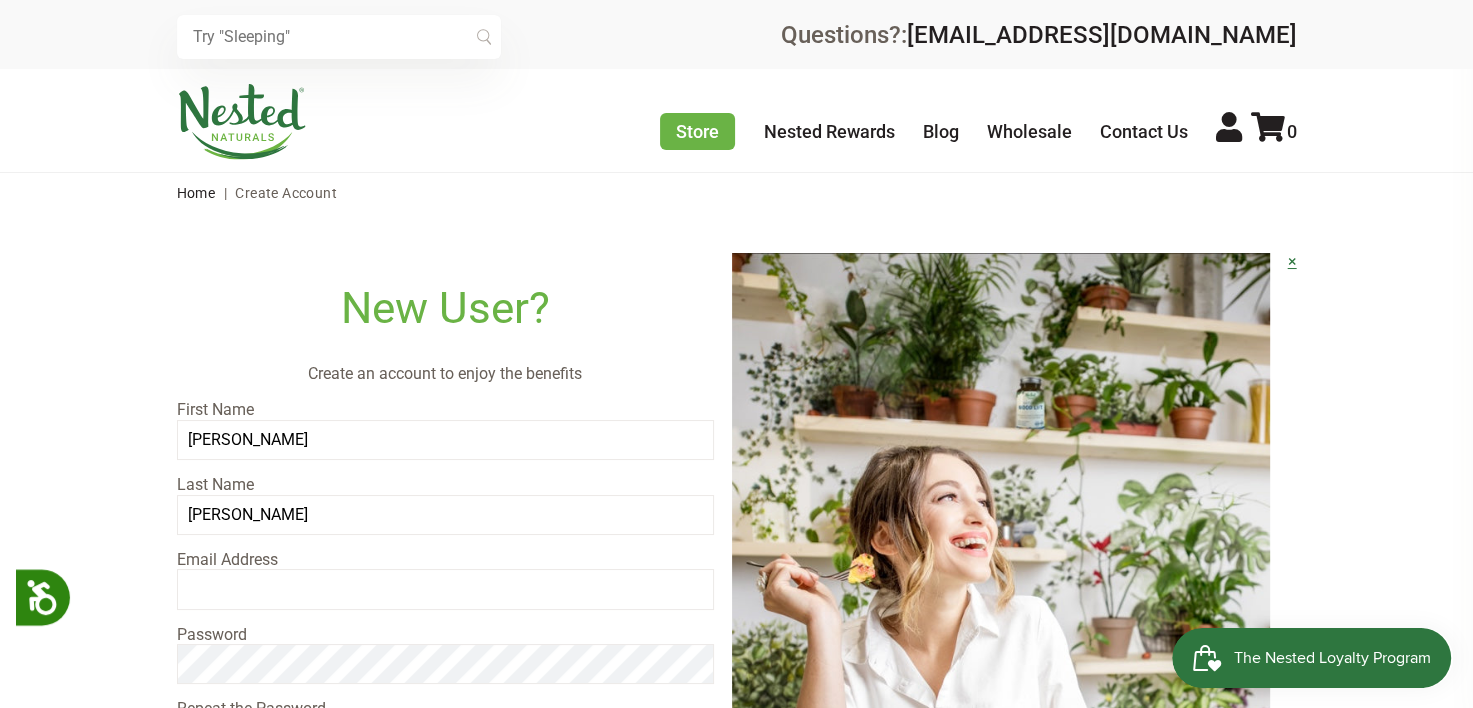type on "bmar2000@yahoo.com" 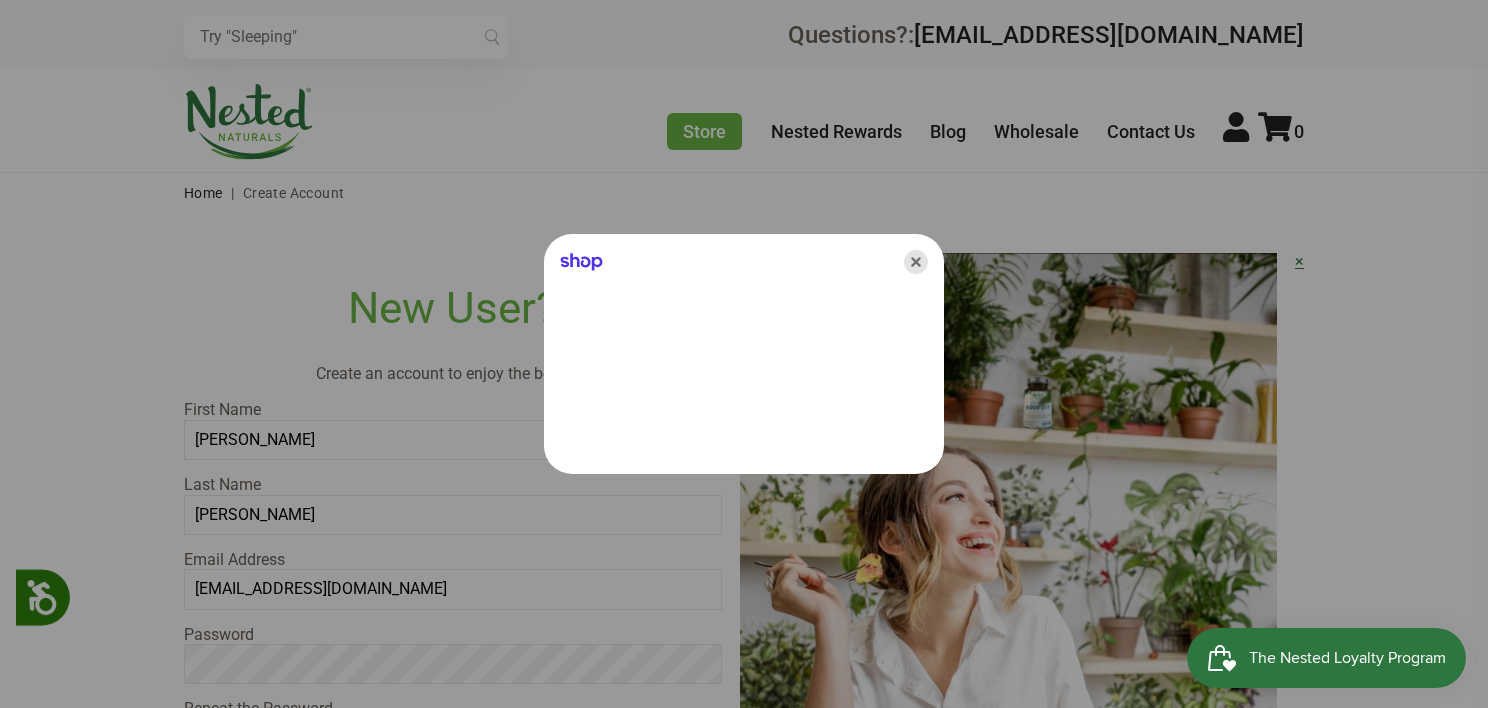 click 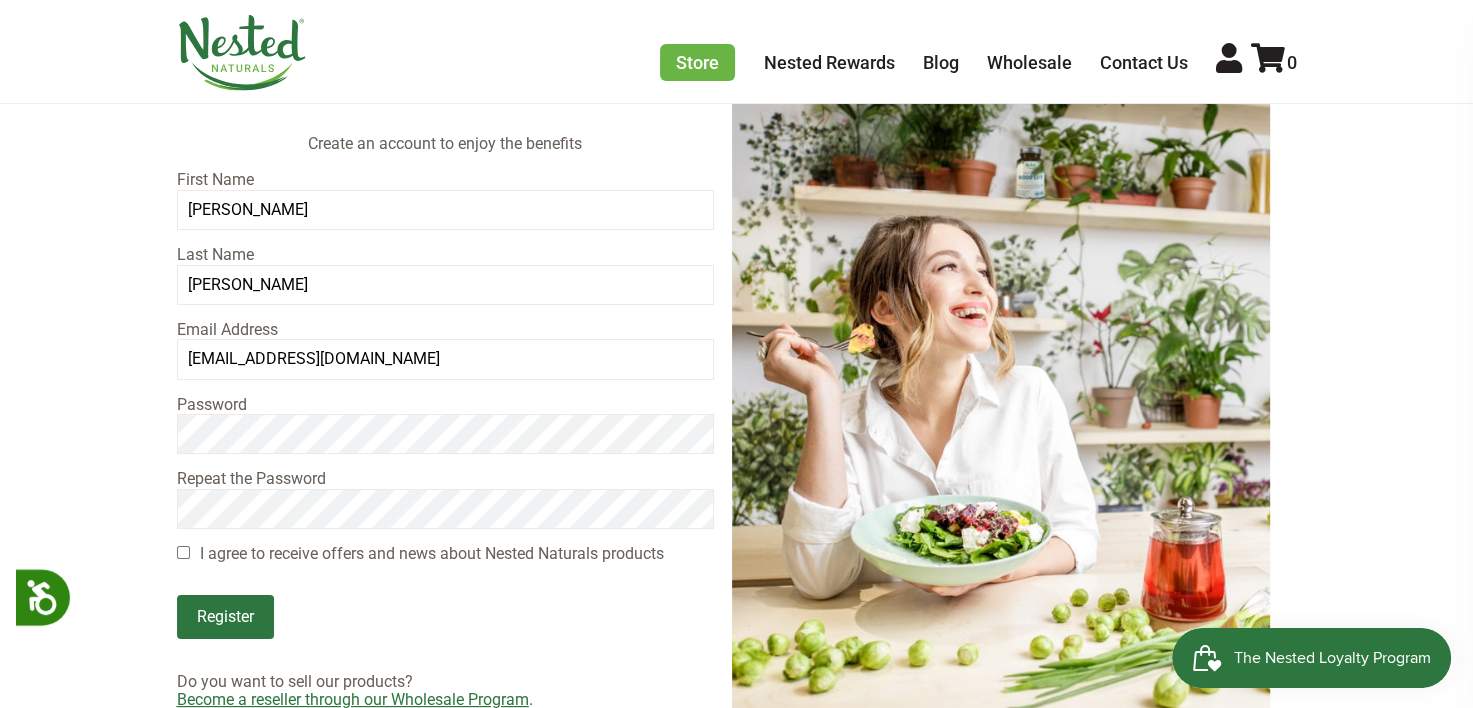 scroll, scrollTop: 300, scrollLeft: 0, axis: vertical 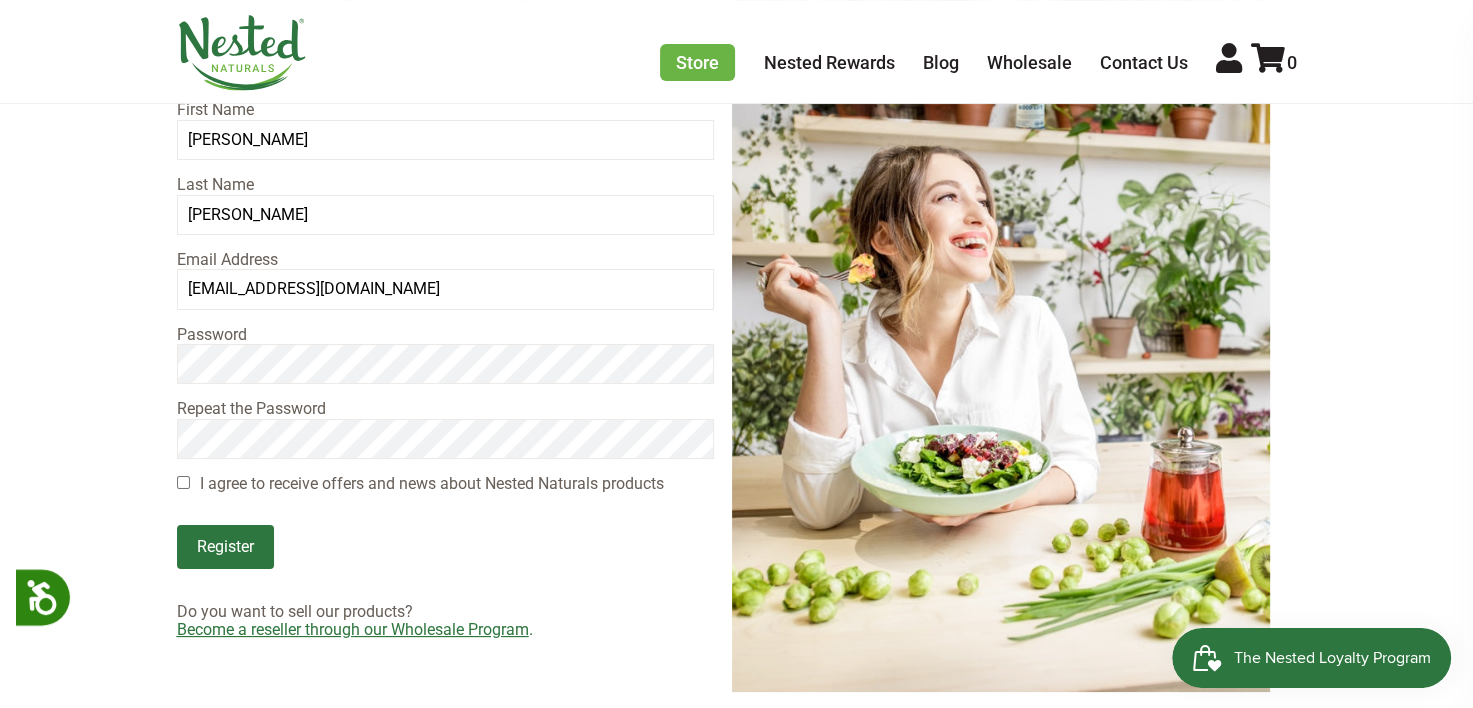 click on "I agree to receive offers and news about Nested Naturals products" at bounding box center (183, 482) 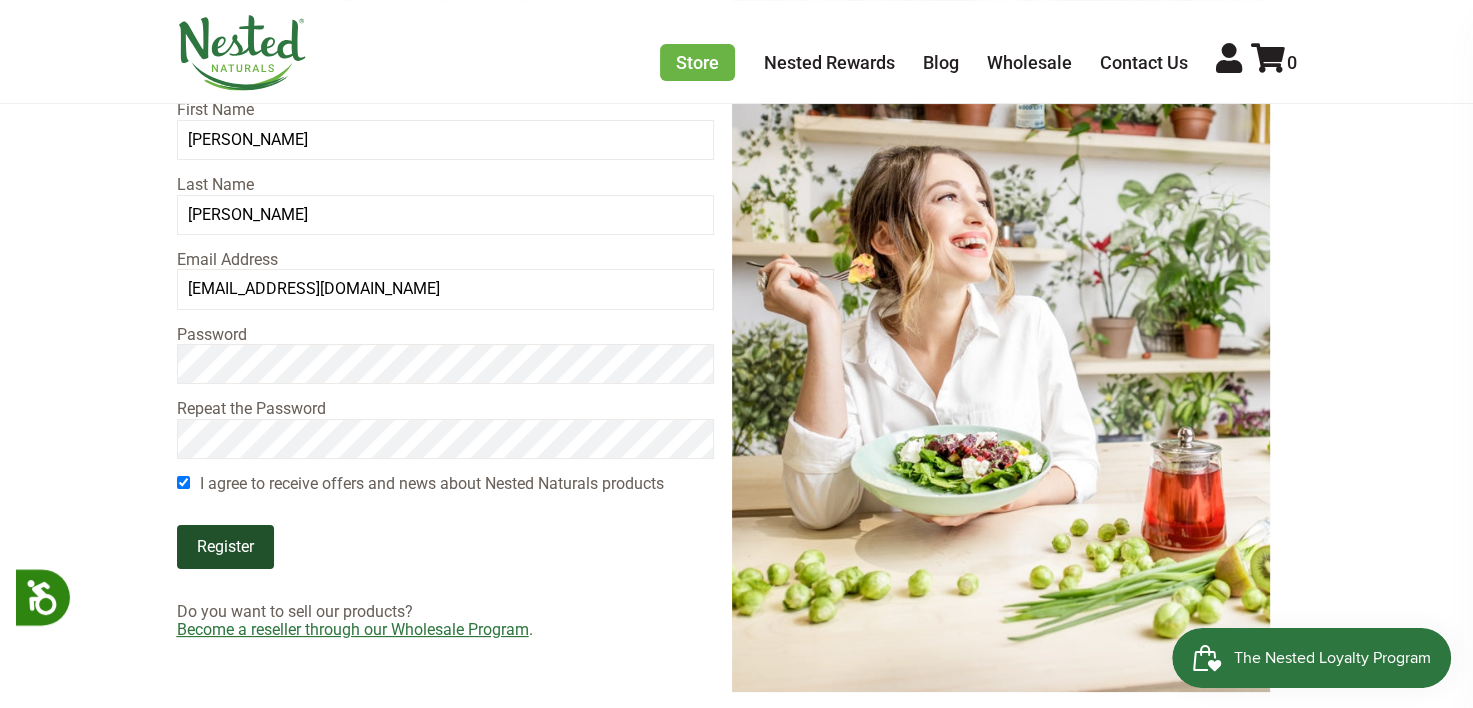 click on "Register" at bounding box center (225, 547) 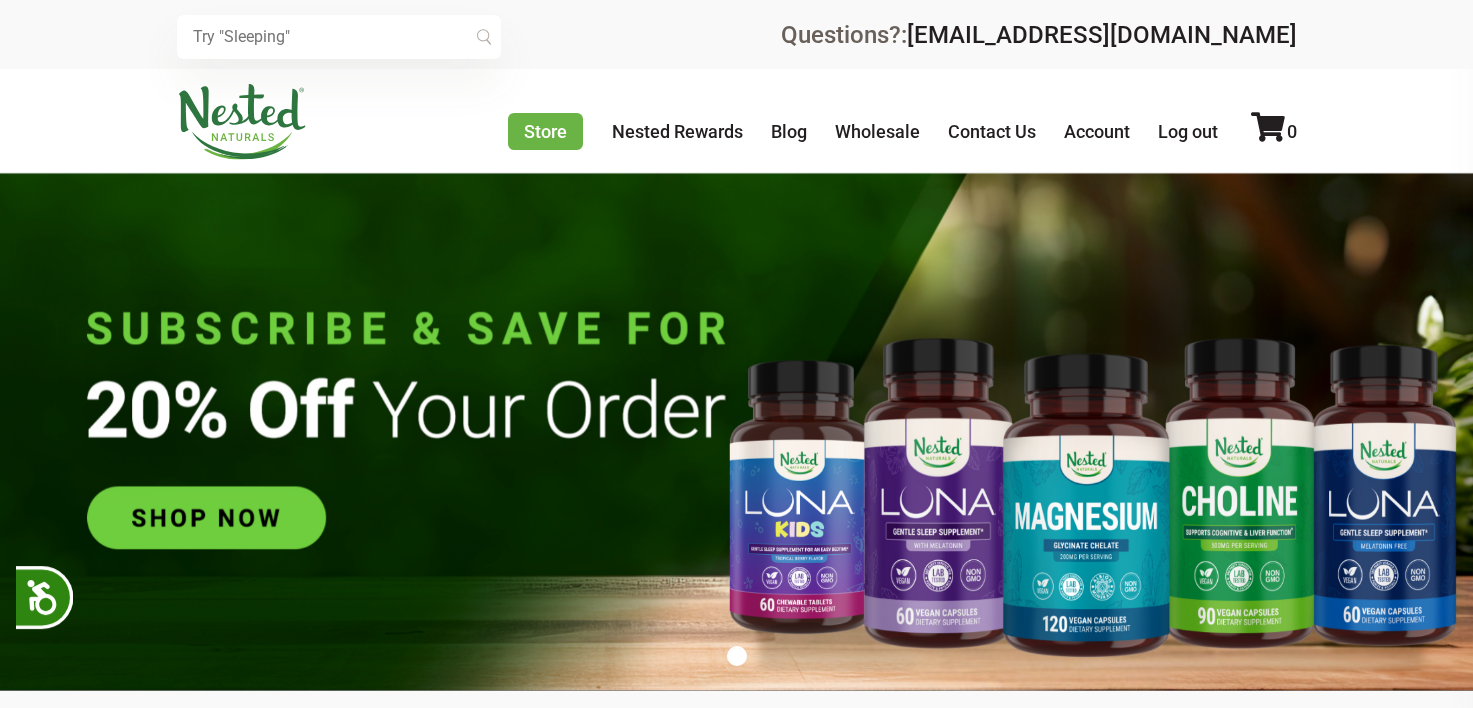 scroll, scrollTop: 0, scrollLeft: 0, axis: both 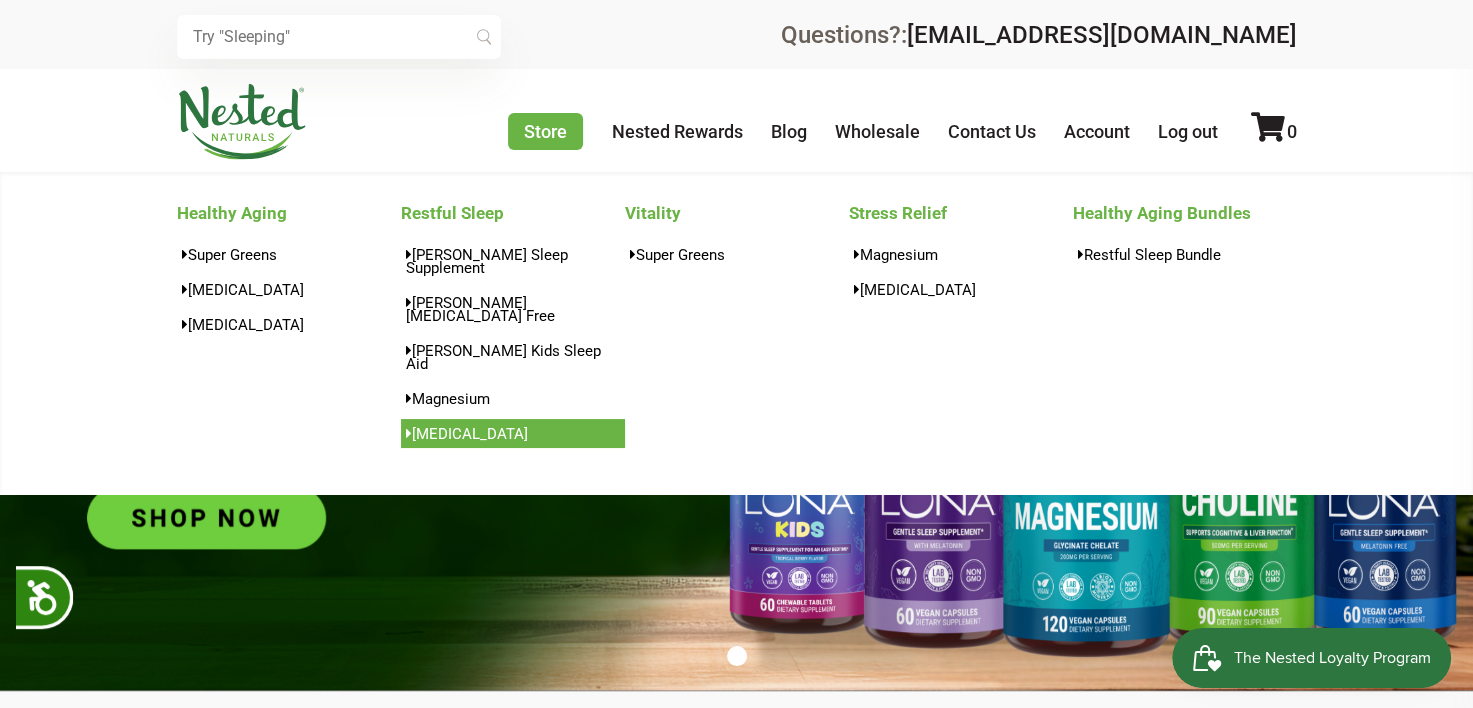 click on "[MEDICAL_DATA]" at bounding box center [513, 433] 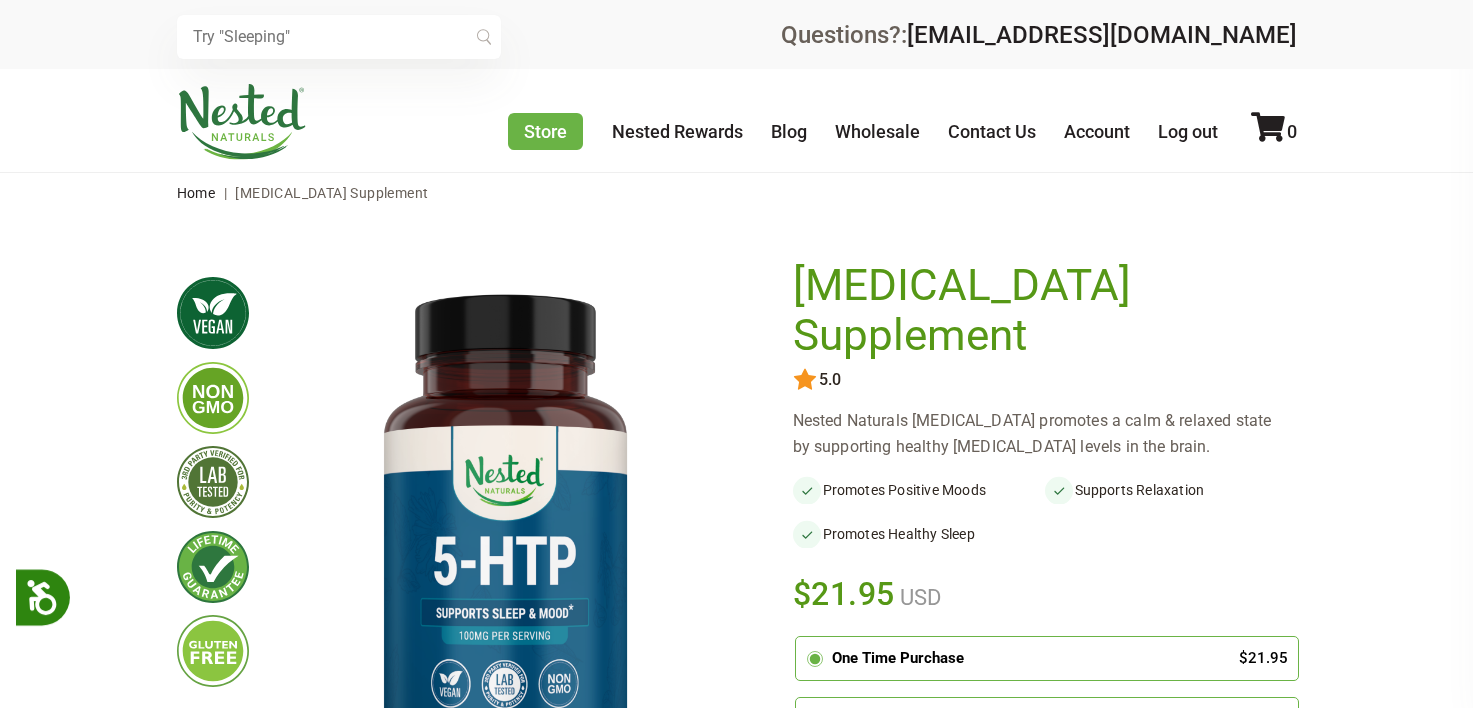 scroll, scrollTop: 0, scrollLeft: 0, axis: both 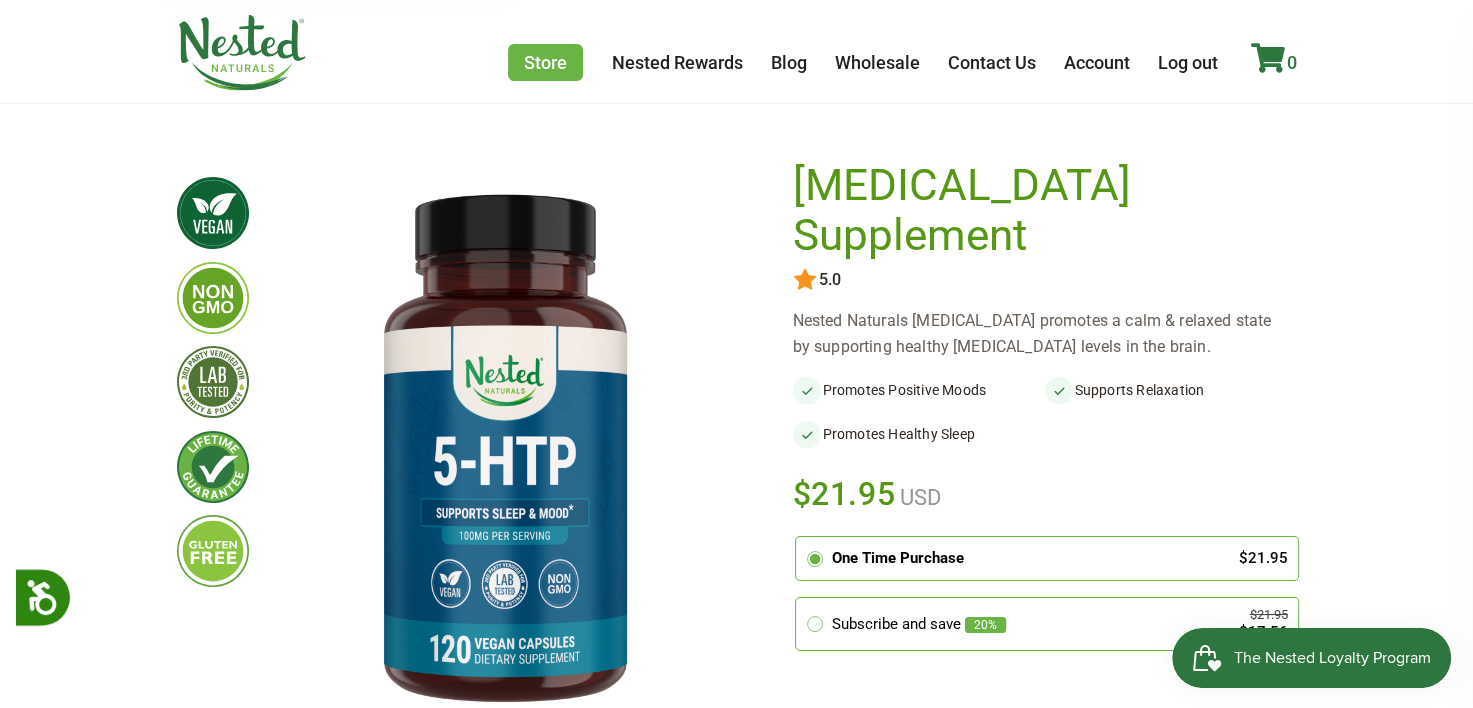 click at bounding box center (1268, 58) 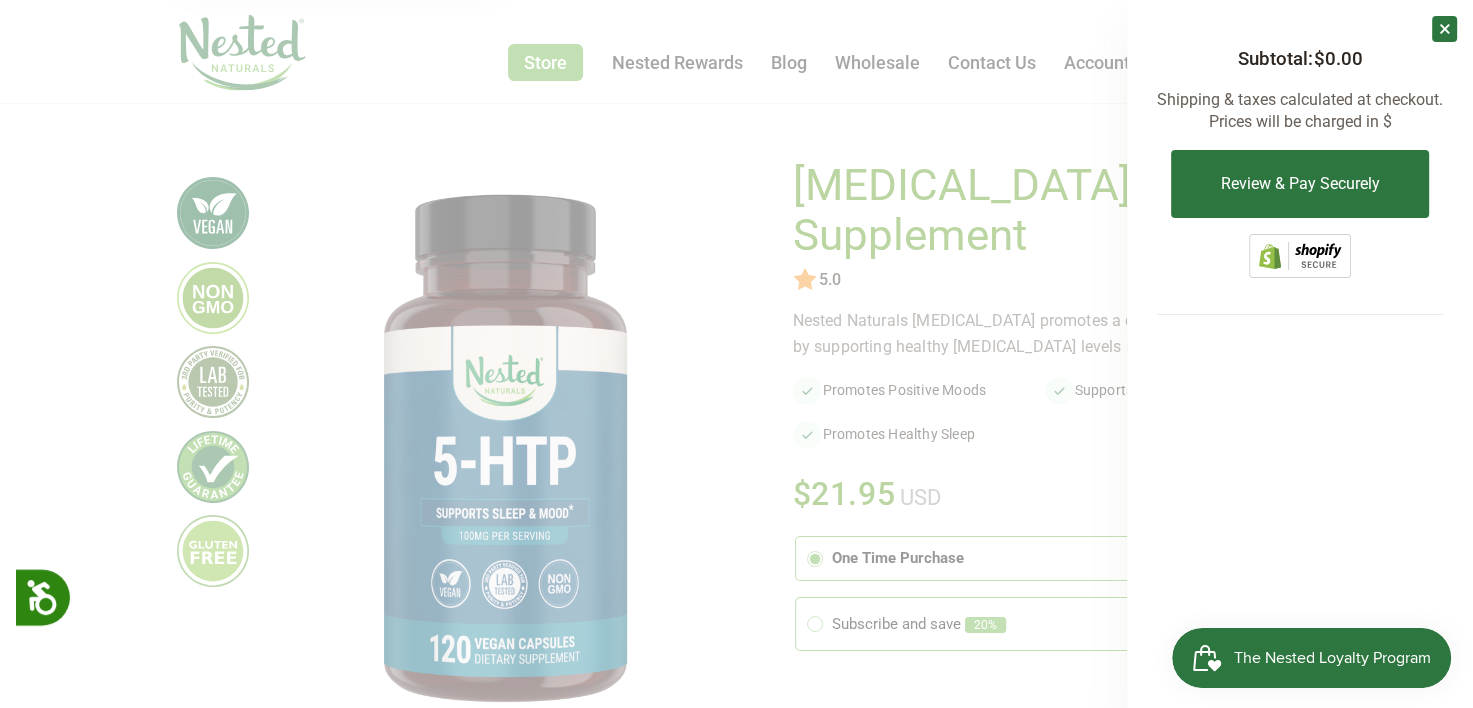 click on "×" at bounding box center [1444, 29] 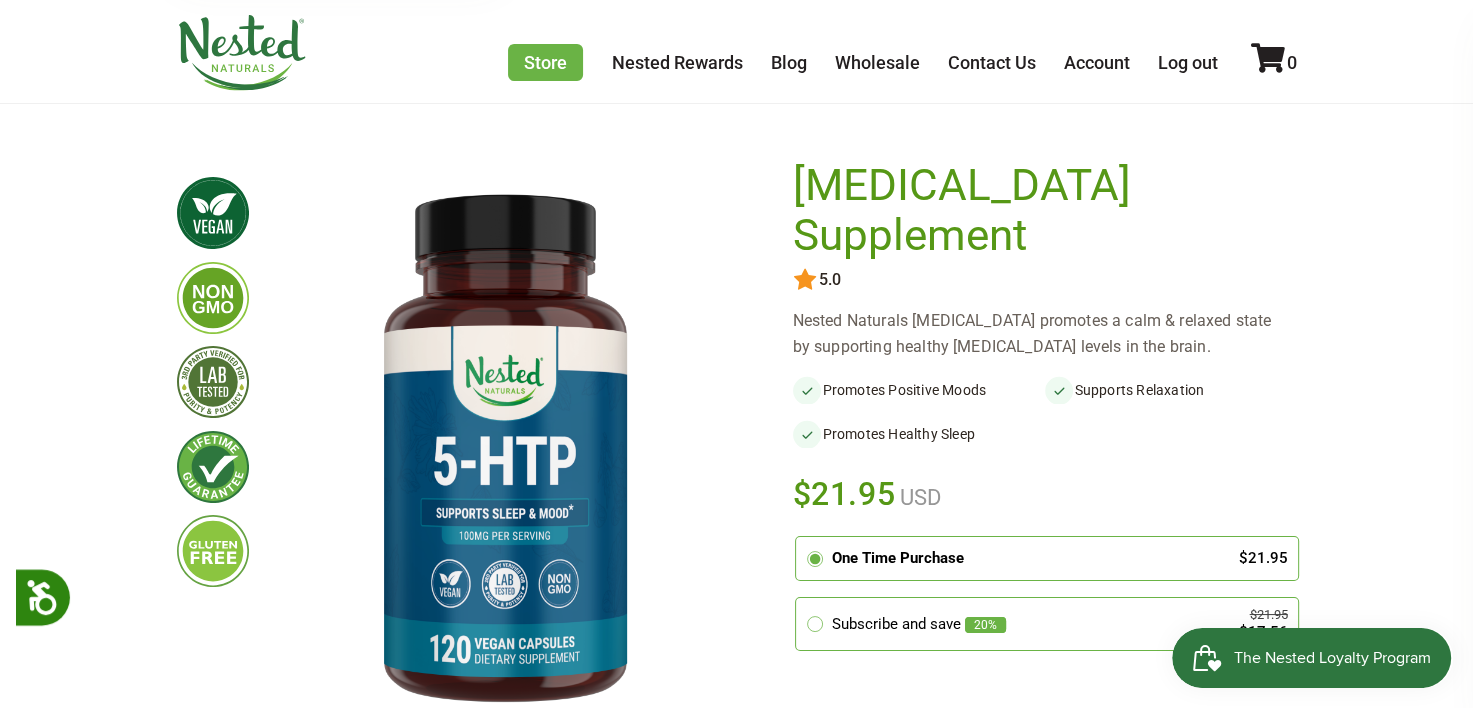 scroll, scrollTop: 200, scrollLeft: 0, axis: vertical 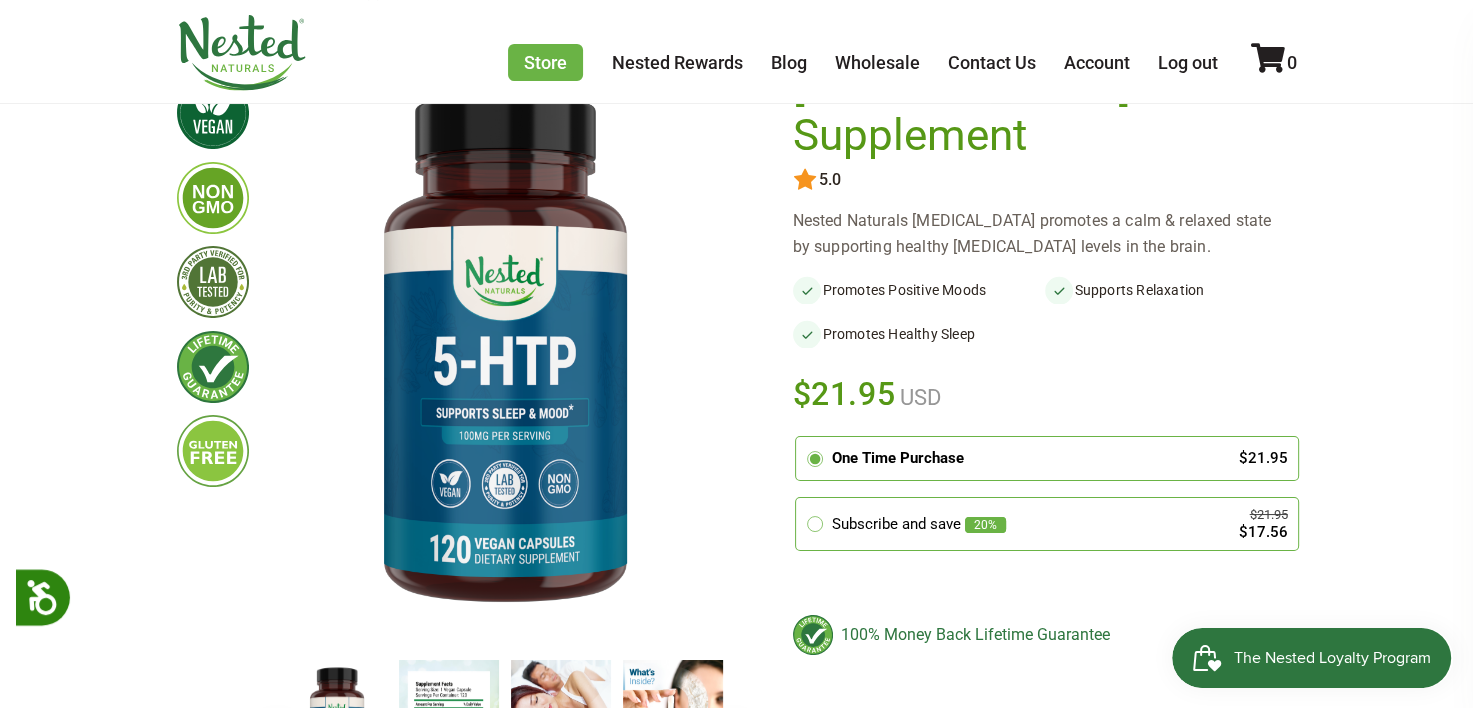 click on "One Time Purchase" at bounding box center [1025, 458] 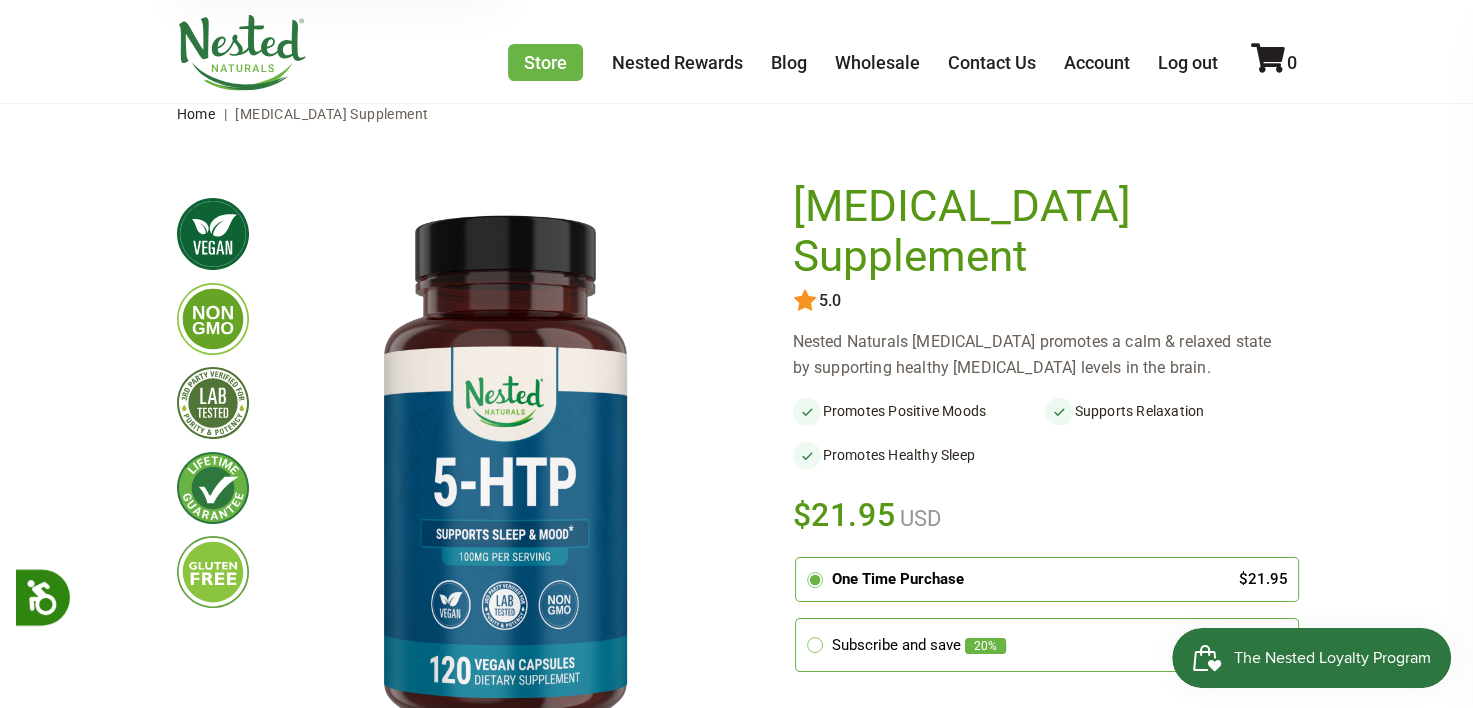 scroll, scrollTop: 200, scrollLeft: 0, axis: vertical 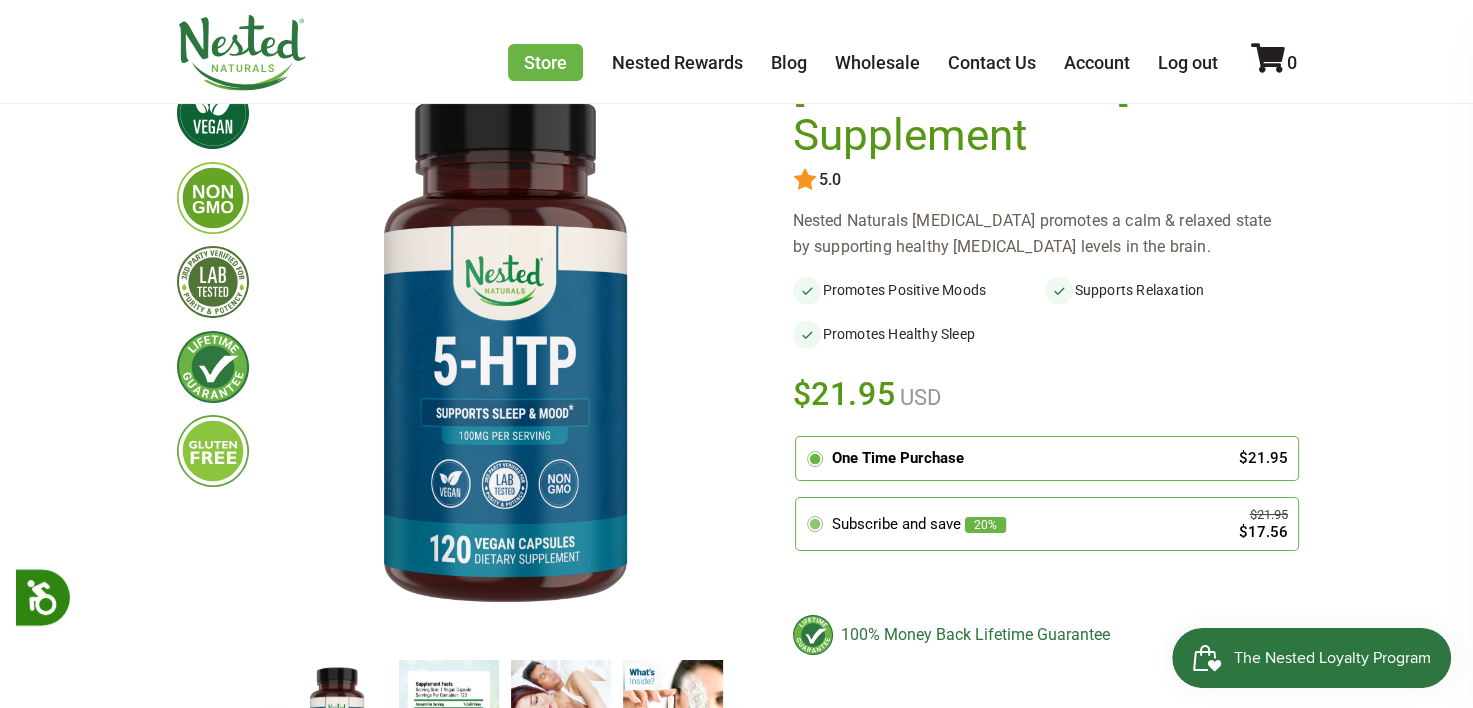 click 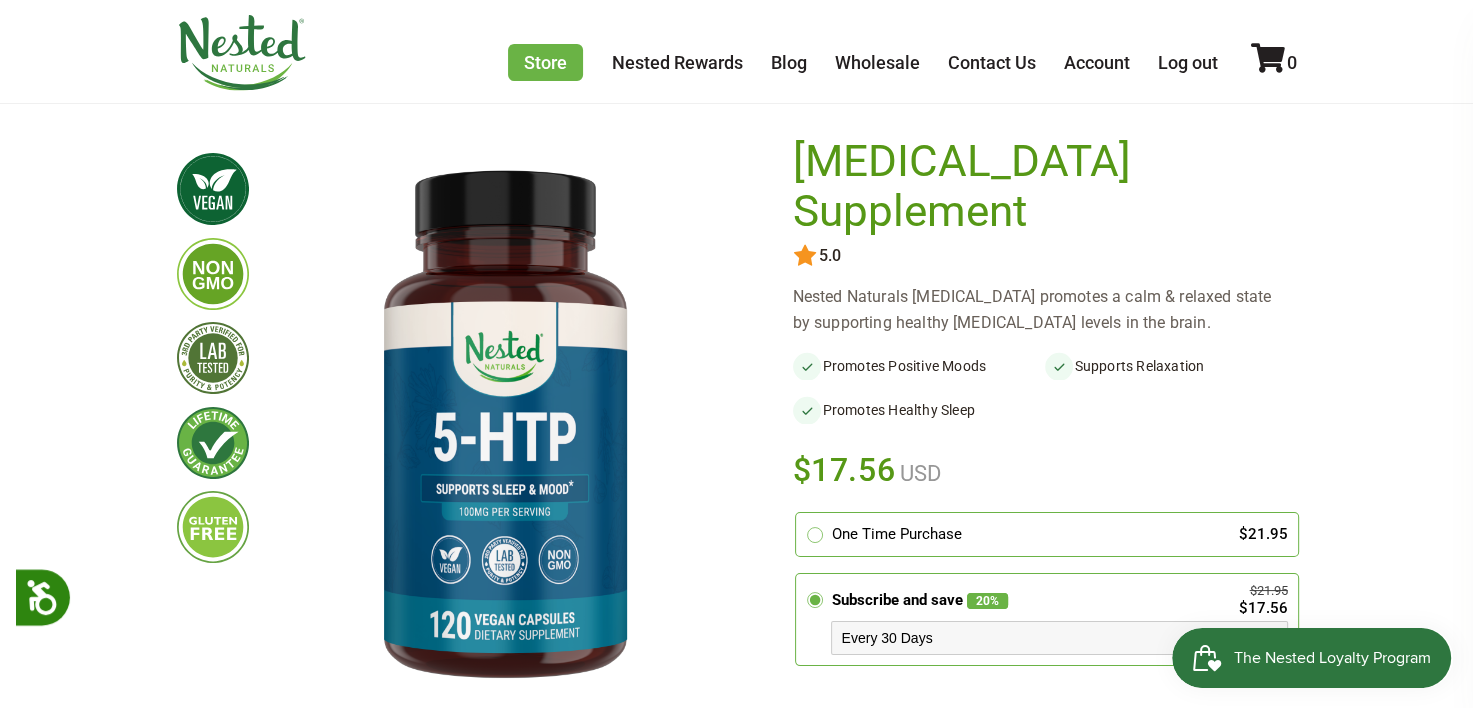 scroll, scrollTop: 100, scrollLeft: 0, axis: vertical 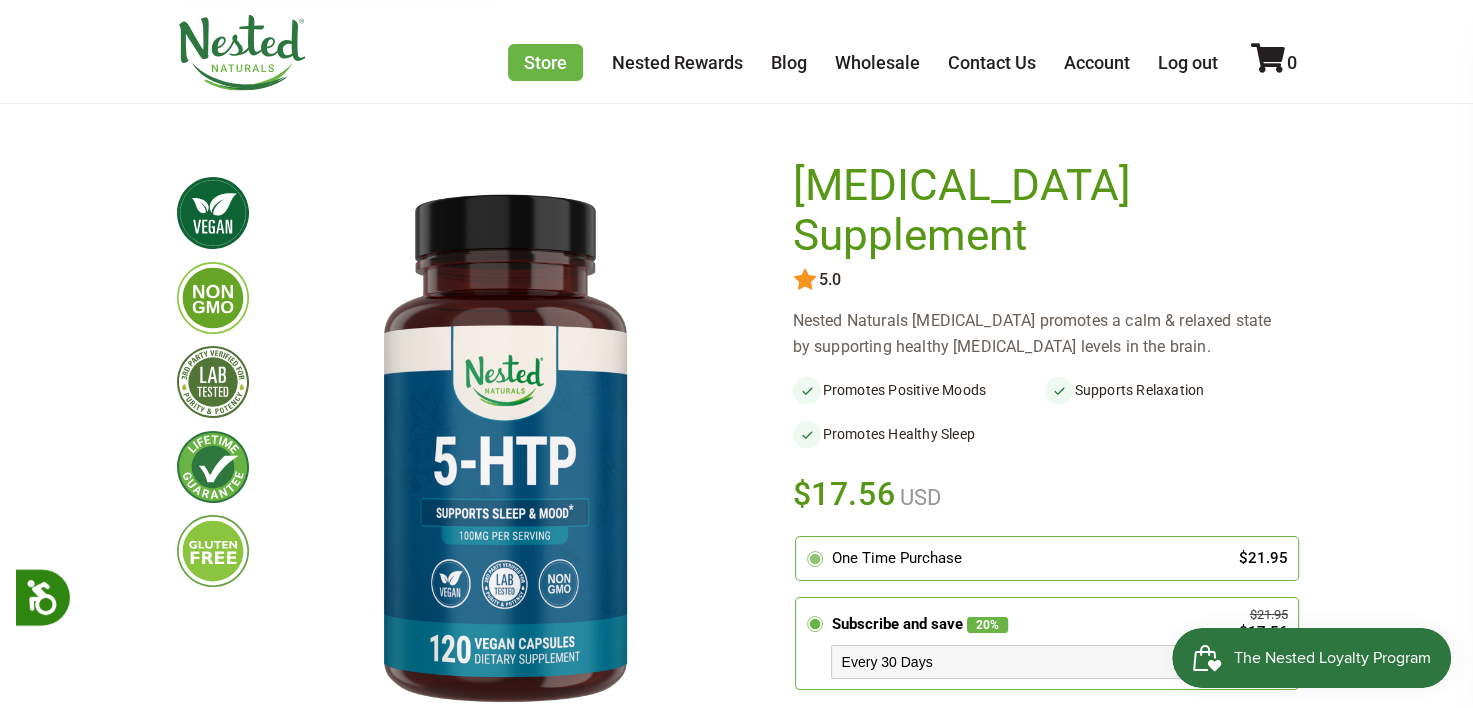click 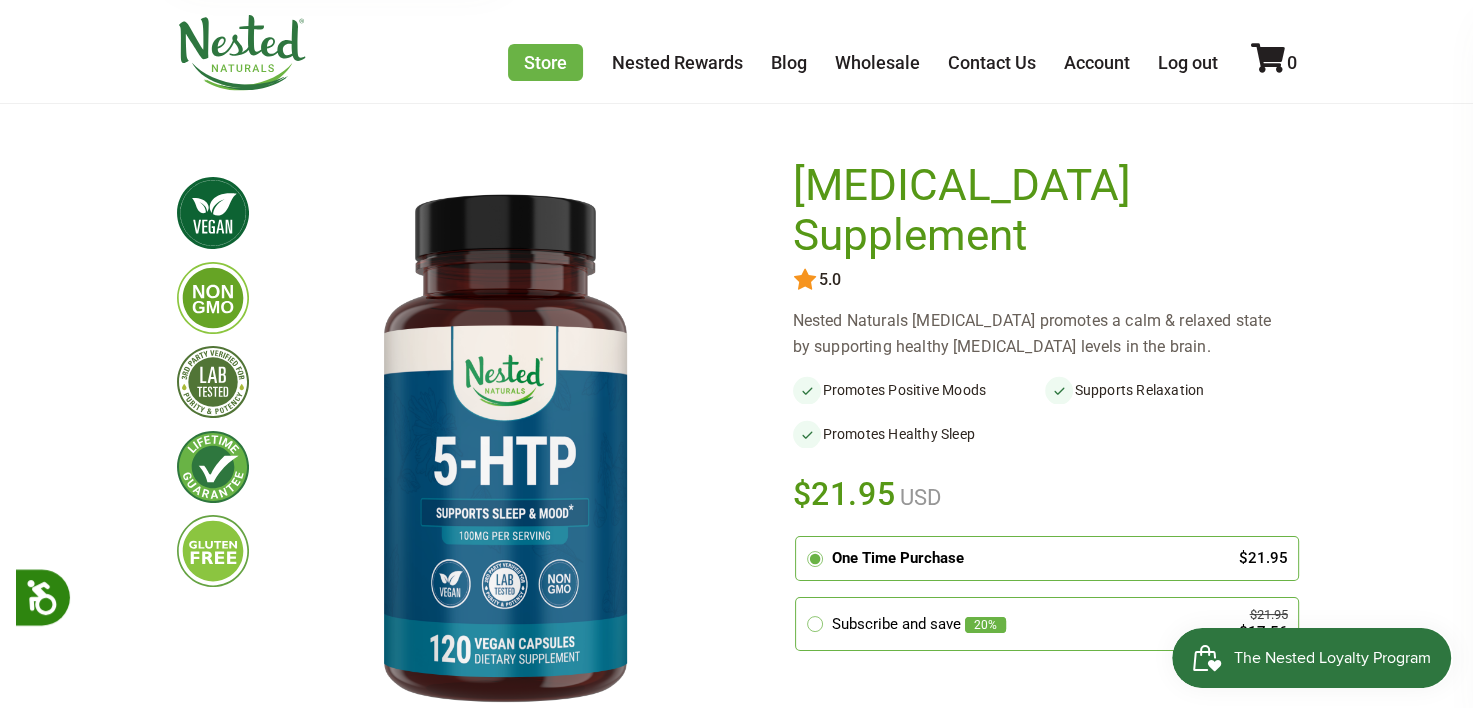 scroll, scrollTop: 0, scrollLeft: 0, axis: both 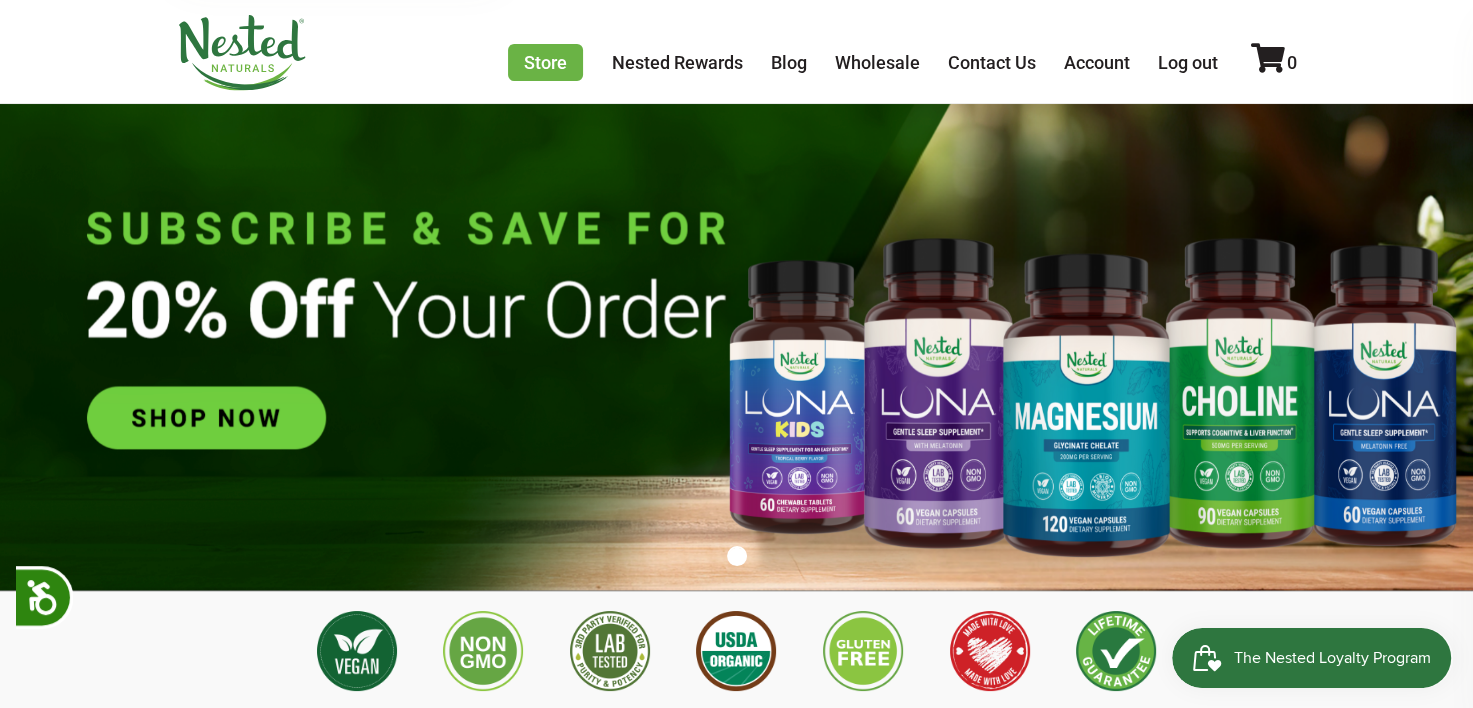 click at bounding box center (736, 331) 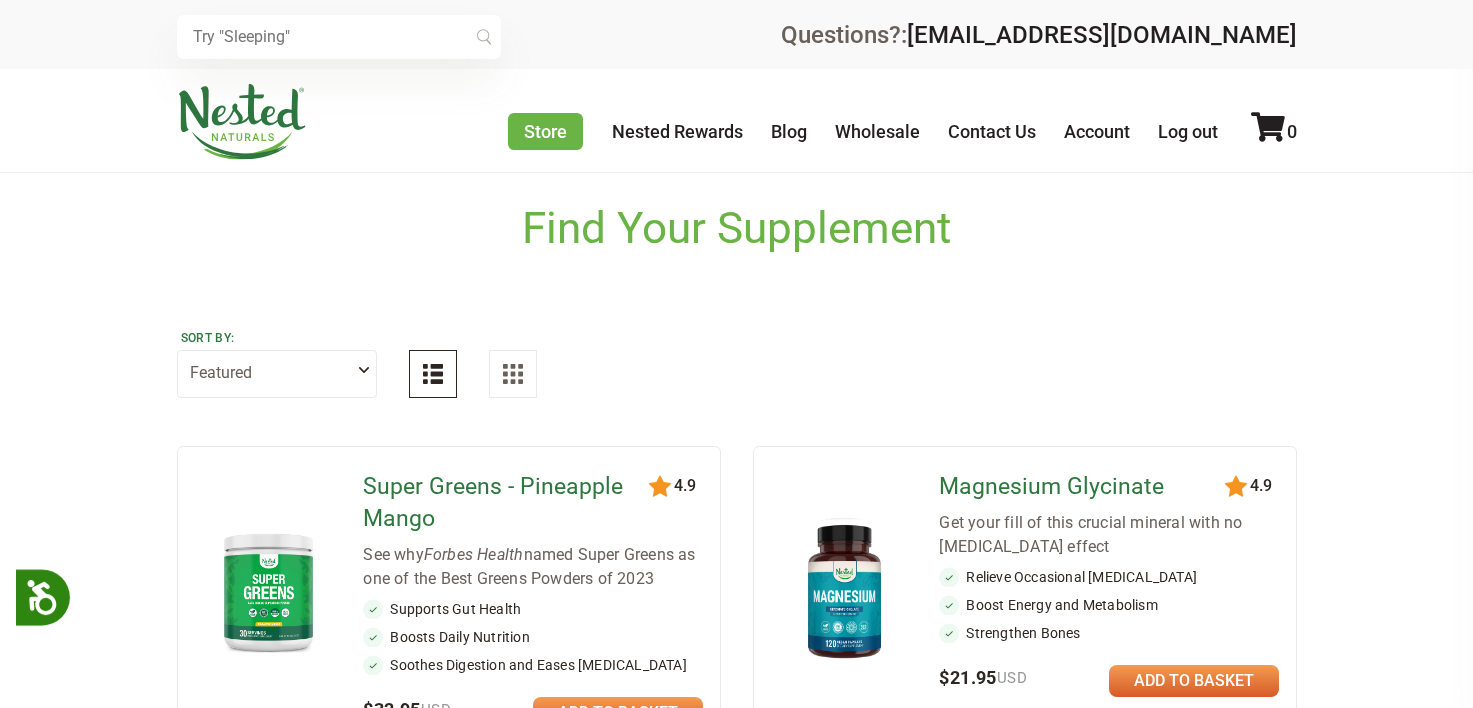scroll, scrollTop: 0, scrollLeft: 0, axis: both 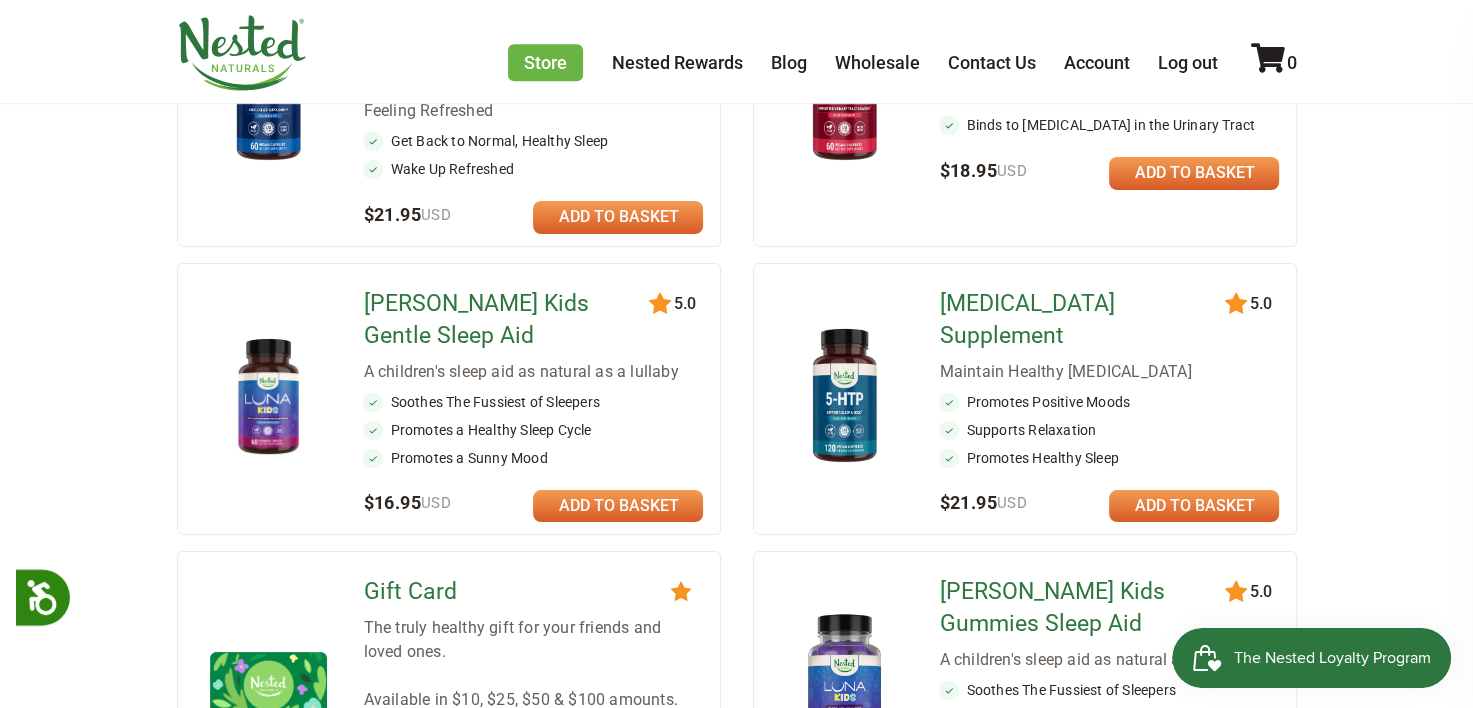 click at bounding box center (1194, 506) 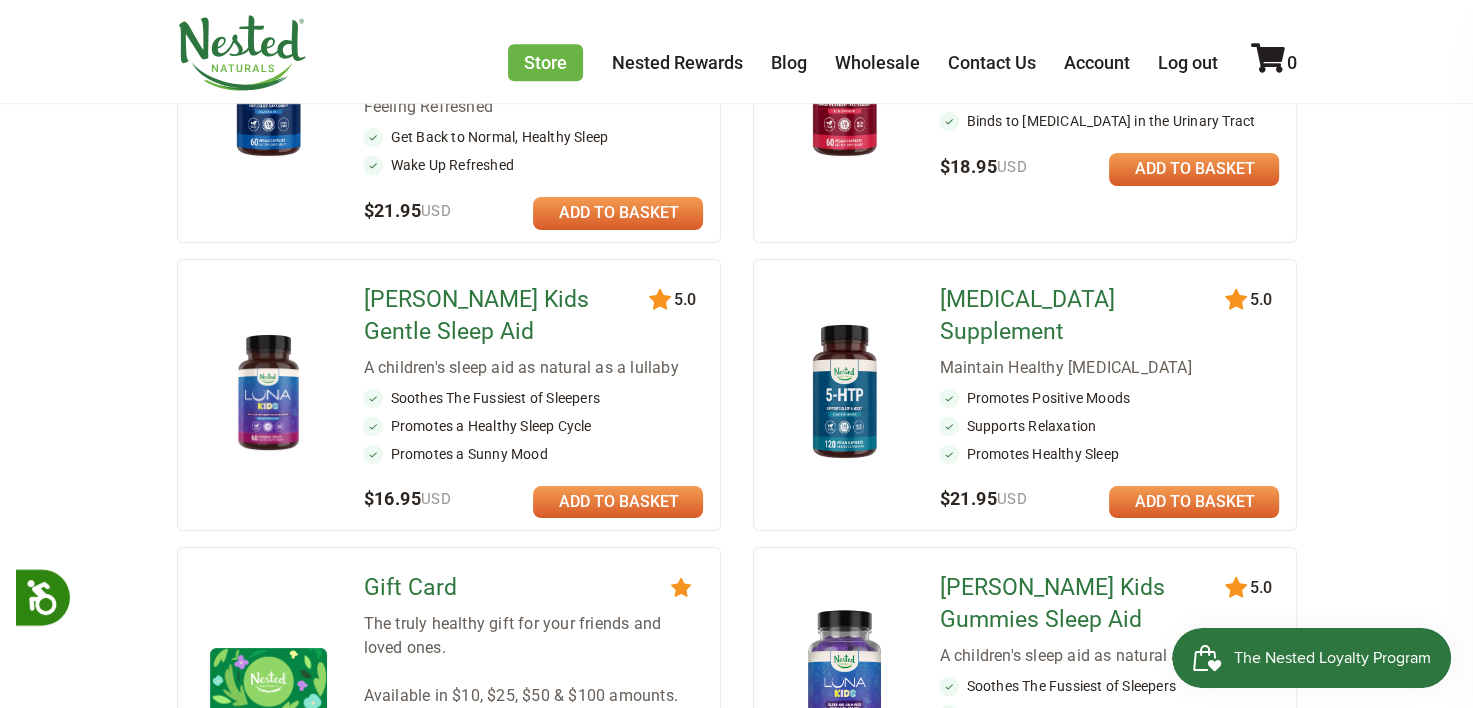 scroll, scrollTop: 980, scrollLeft: 0, axis: vertical 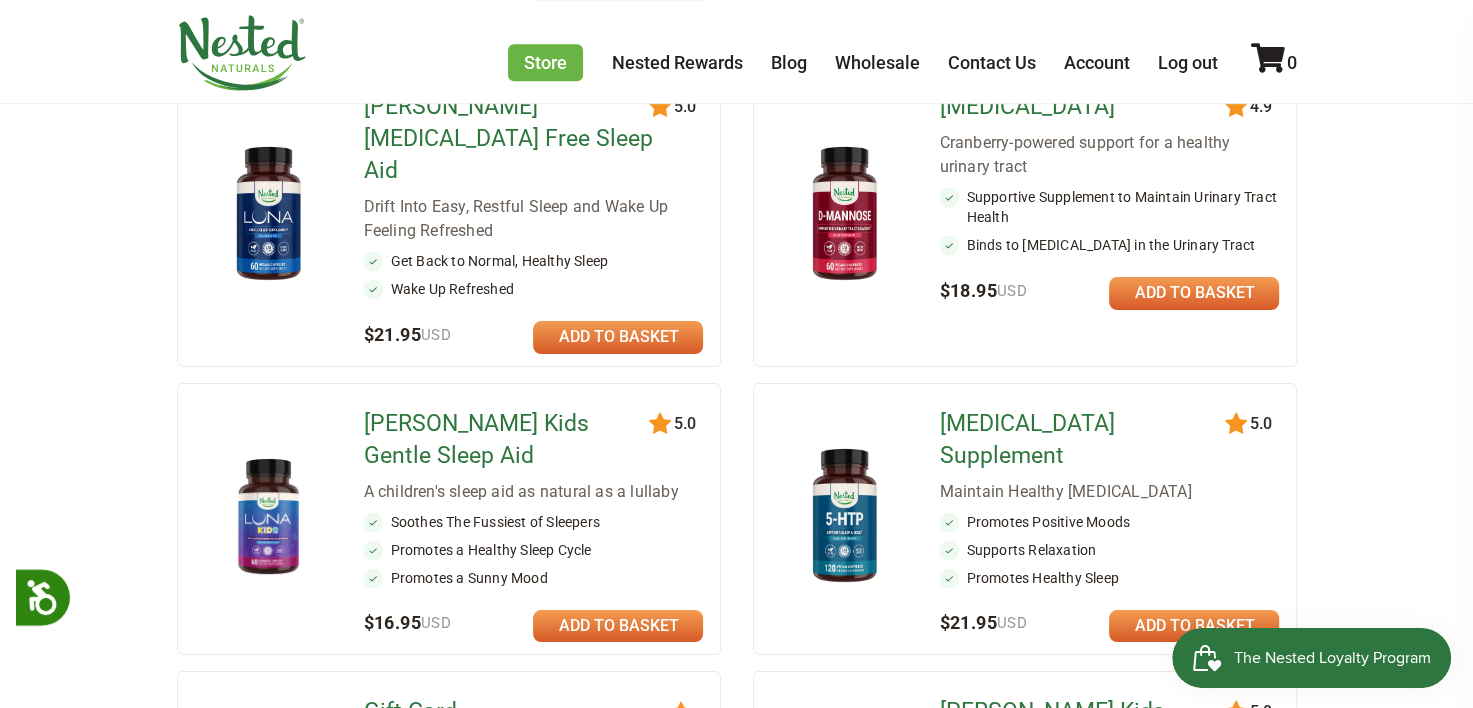 click at bounding box center [1194, 626] 